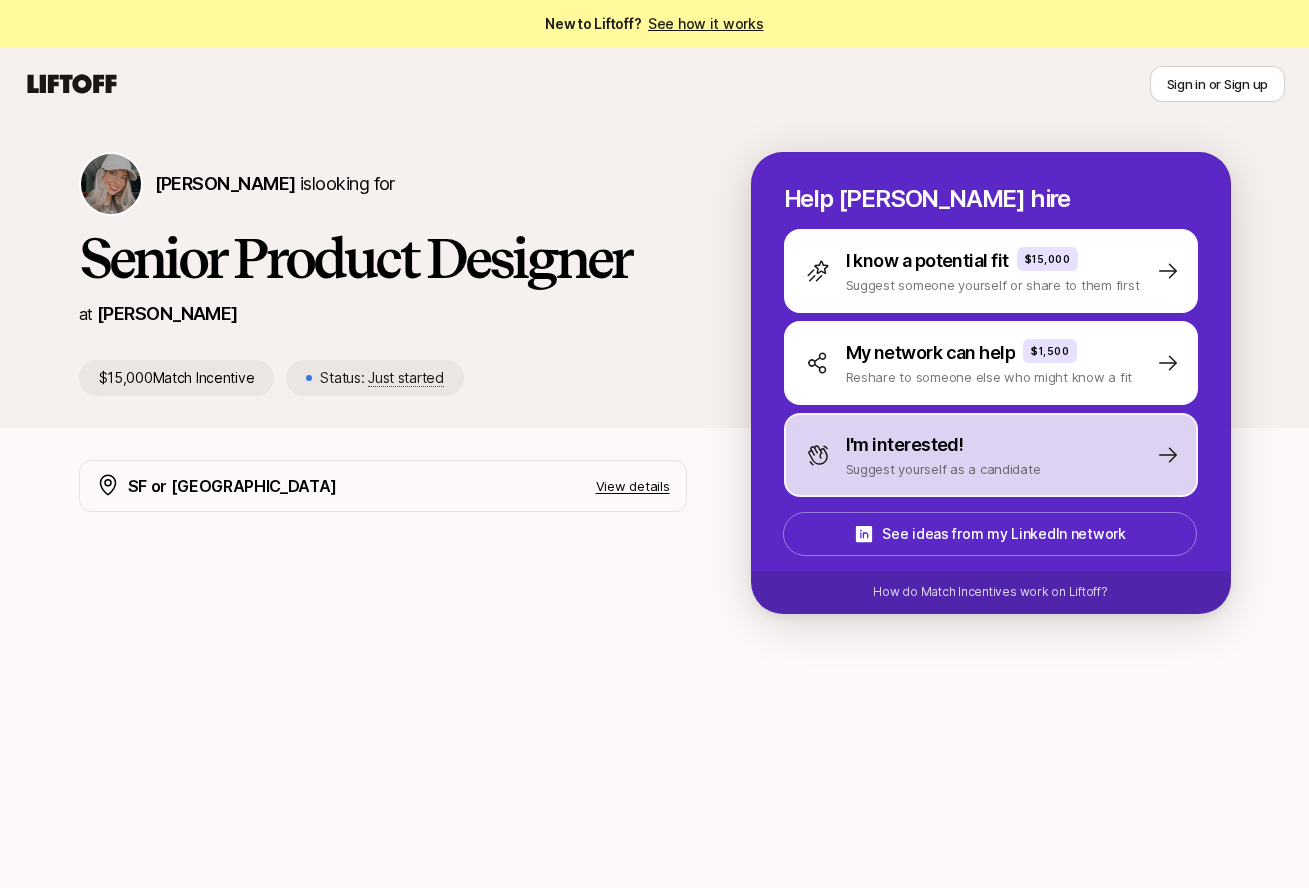 scroll, scrollTop: 0, scrollLeft: 0, axis: both 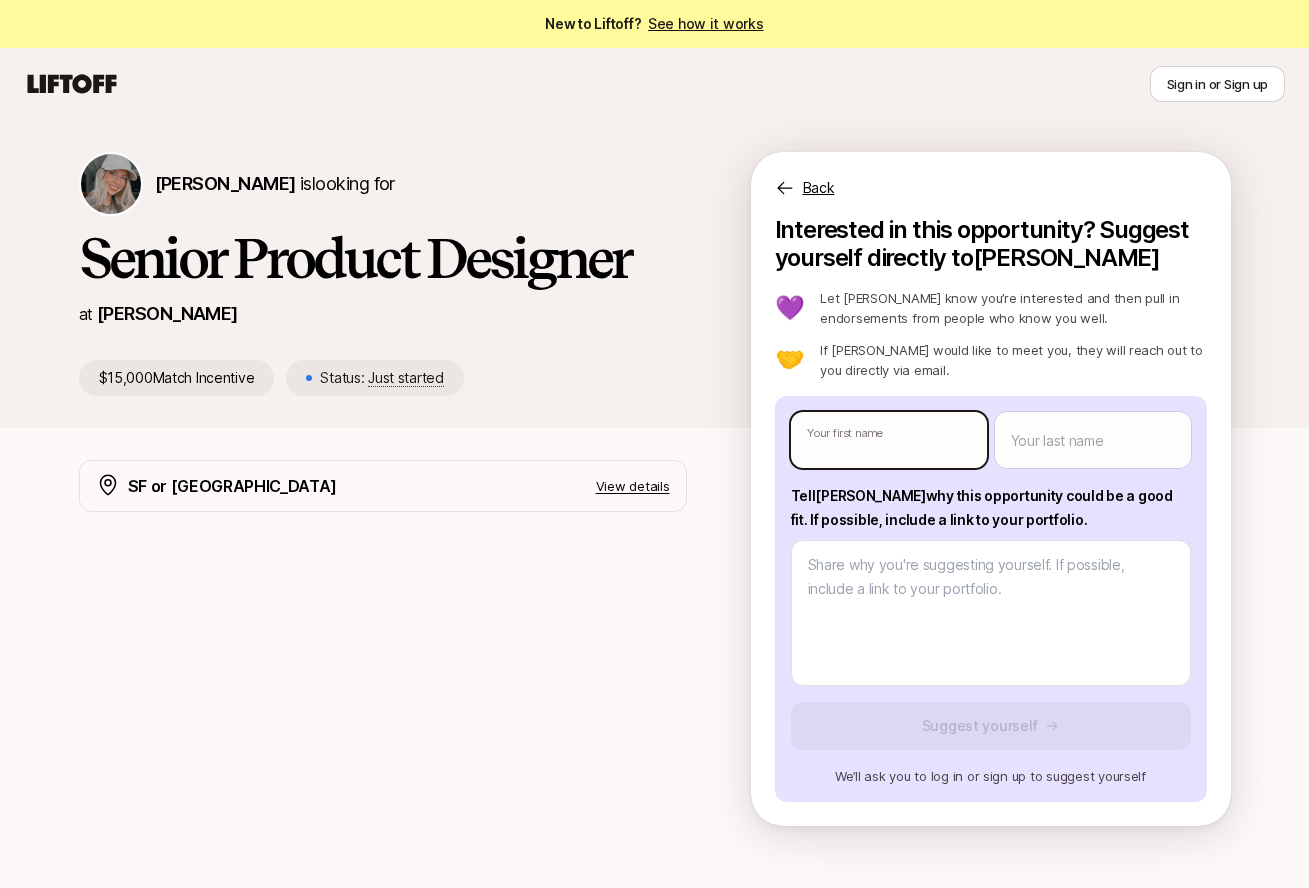 type on "x" 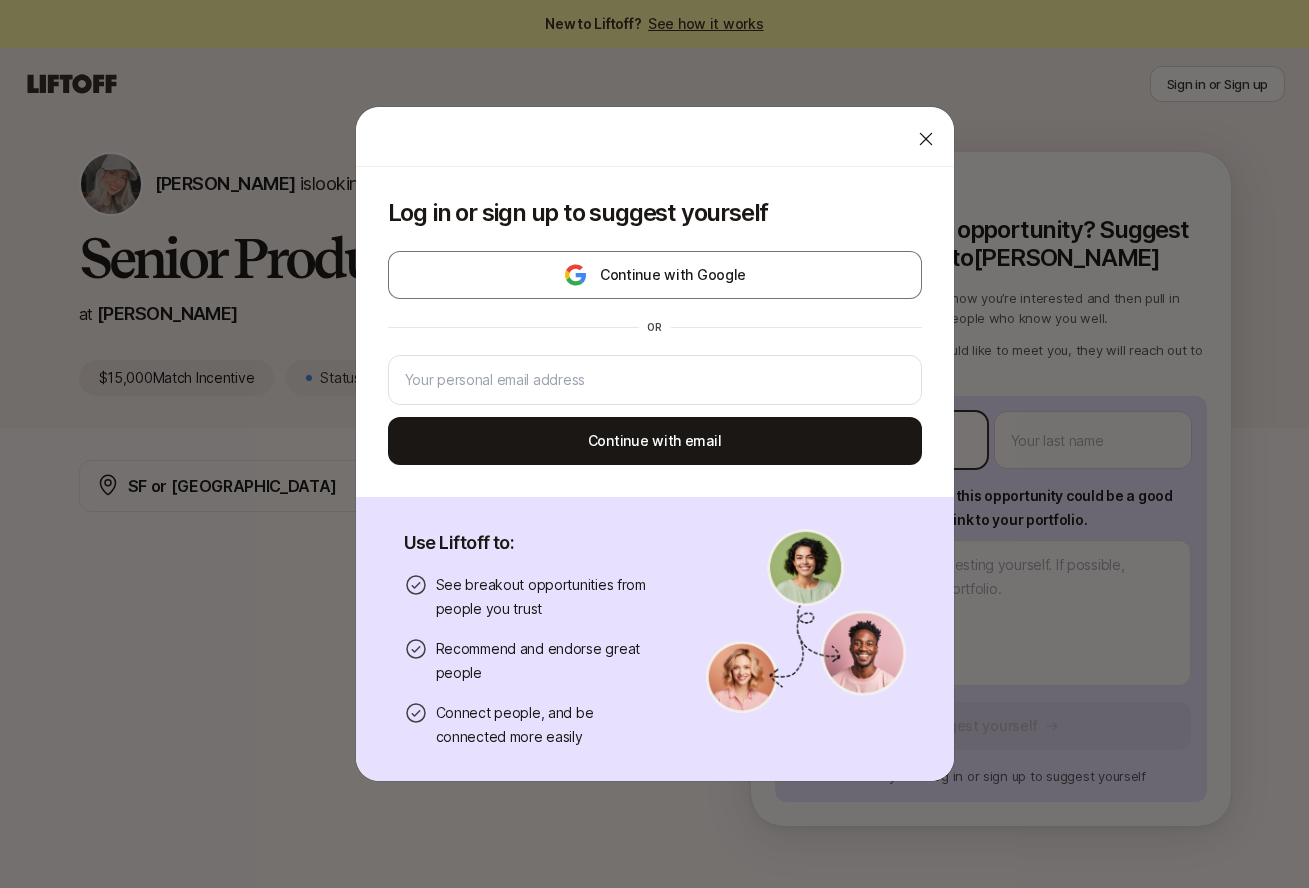 click on "New to Liftoff?   See how it works Sign in or Sign up Sign in or Sign up [PERSON_NAME]   is  looking for Senior Product Designer at [PERSON_NAME] $15,000  Match Incentive   Status:   Just started Back Interested in this opportunity? Suggest yourself directly to  [PERSON_NAME] 💜 Let [PERSON_NAME] know you’re interested and then pull in endorsements from people who know you well. 🤝 If [PERSON_NAME] would like to meet you, they will reach out to you directly via email. Your first name   Your last name   Tell  [PERSON_NAME]  why this opportunity could be a good fit . If possible, include a link to your portfolio. Suggest yourself We’ll ask you to log in or sign up to suggest yourself SF or NY View details We're looking for an exceptional  Senior Product Designer  to join our team at [PERSON_NAME], a fast-growing startup on a mission to help people eat better and live better. We’re entering an exciting new chapter after a $50m Series B, and growing our design team.
The ideal candidate
Power-ups we admire Help [PERSON_NAME] hire x or" at bounding box center (654, 444) 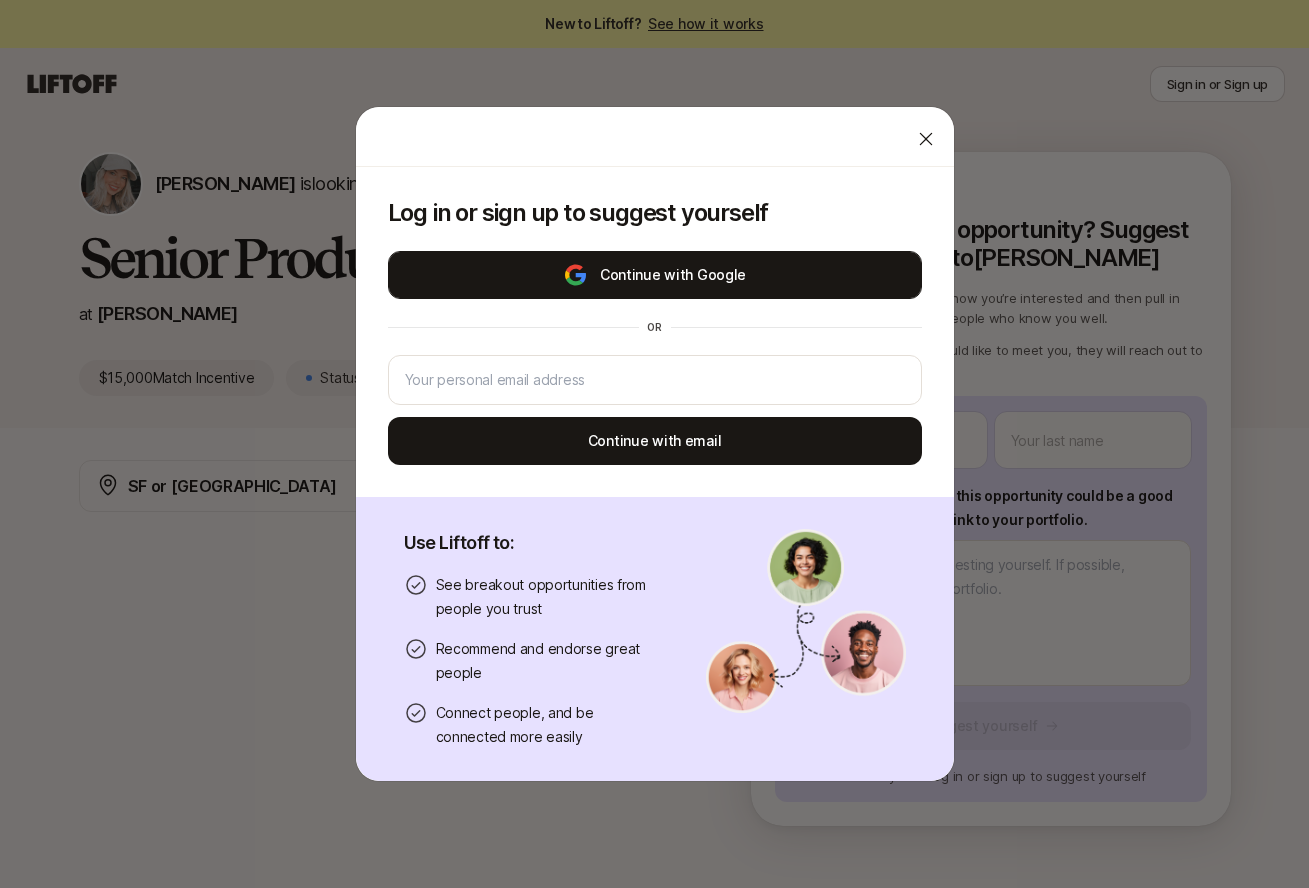 click on "Continue with Google" at bounding box center [655, 275] 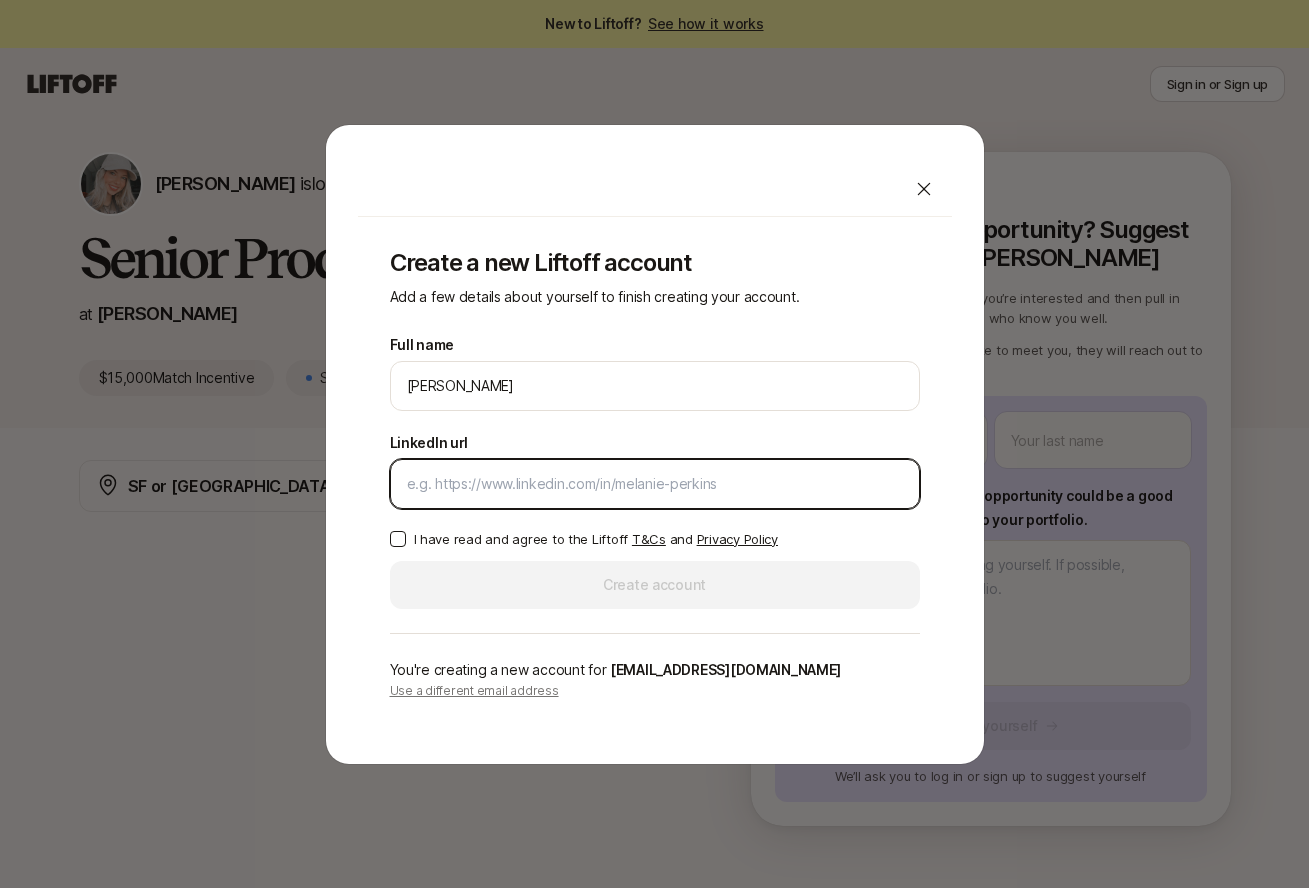 paste on "[URL][DOMAIN_NAME]" 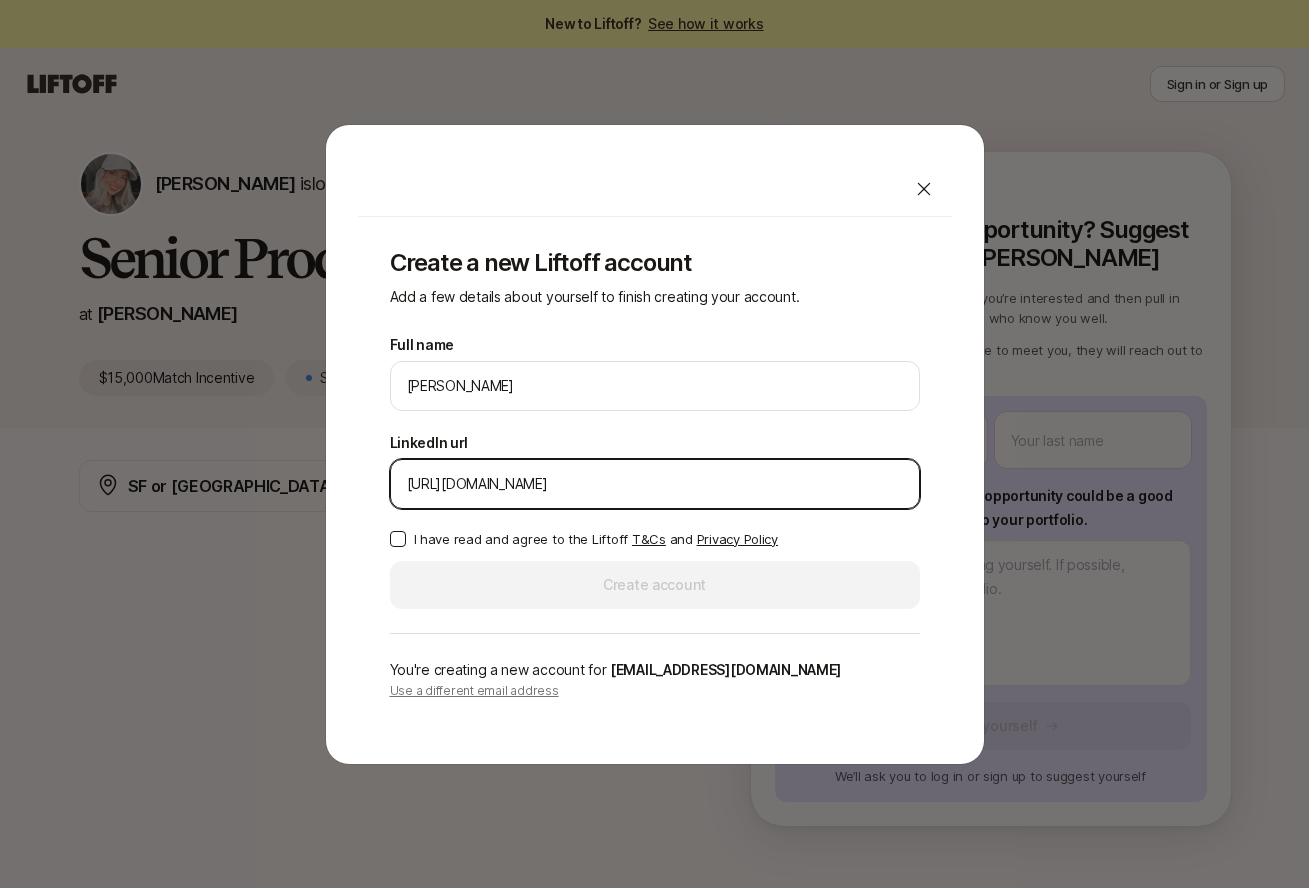 type on "[URL][DOMAIN_NAME]" 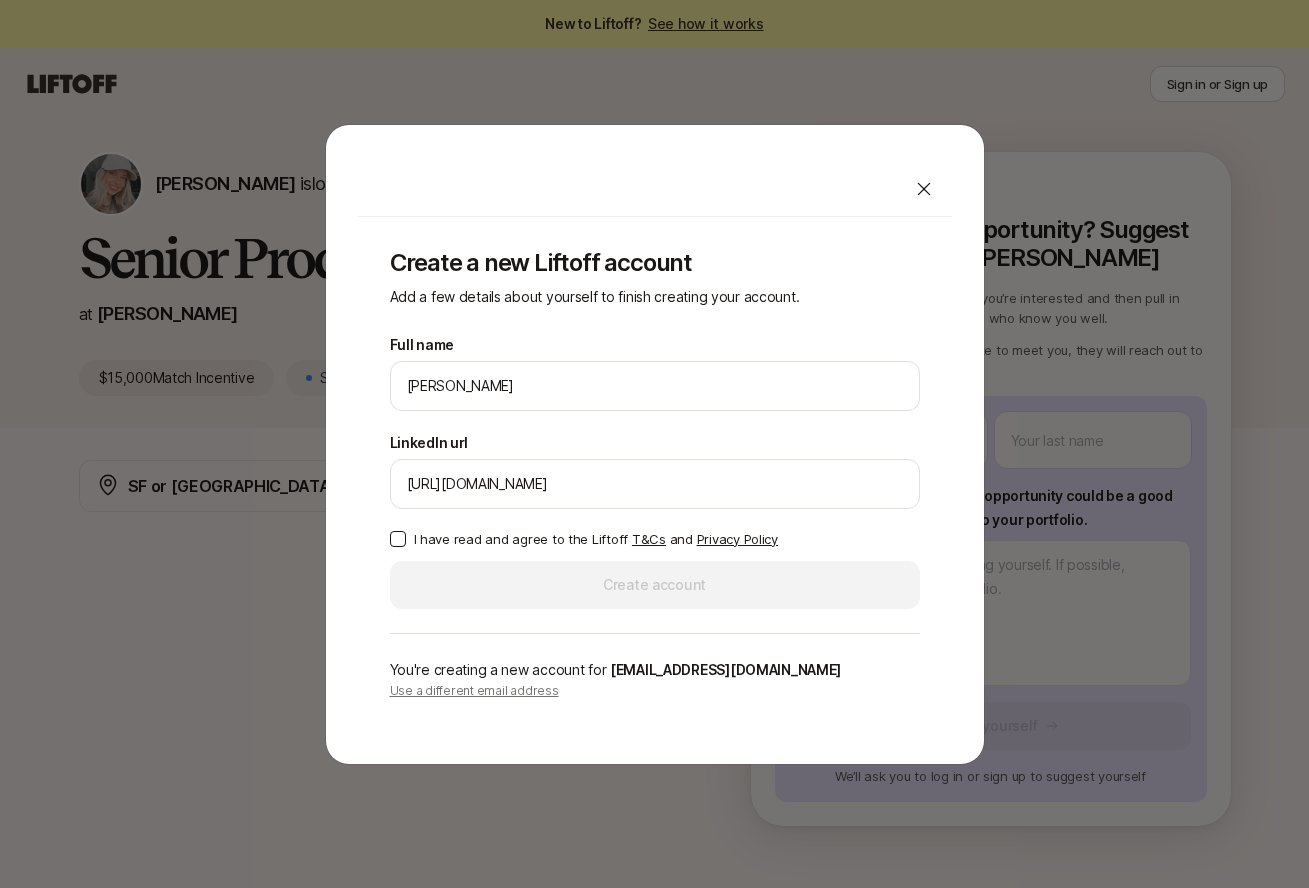 click on "I have read and agree to the Liftoff   T&Cs   and   Privacy Policy" at bounding box center (398, 539) 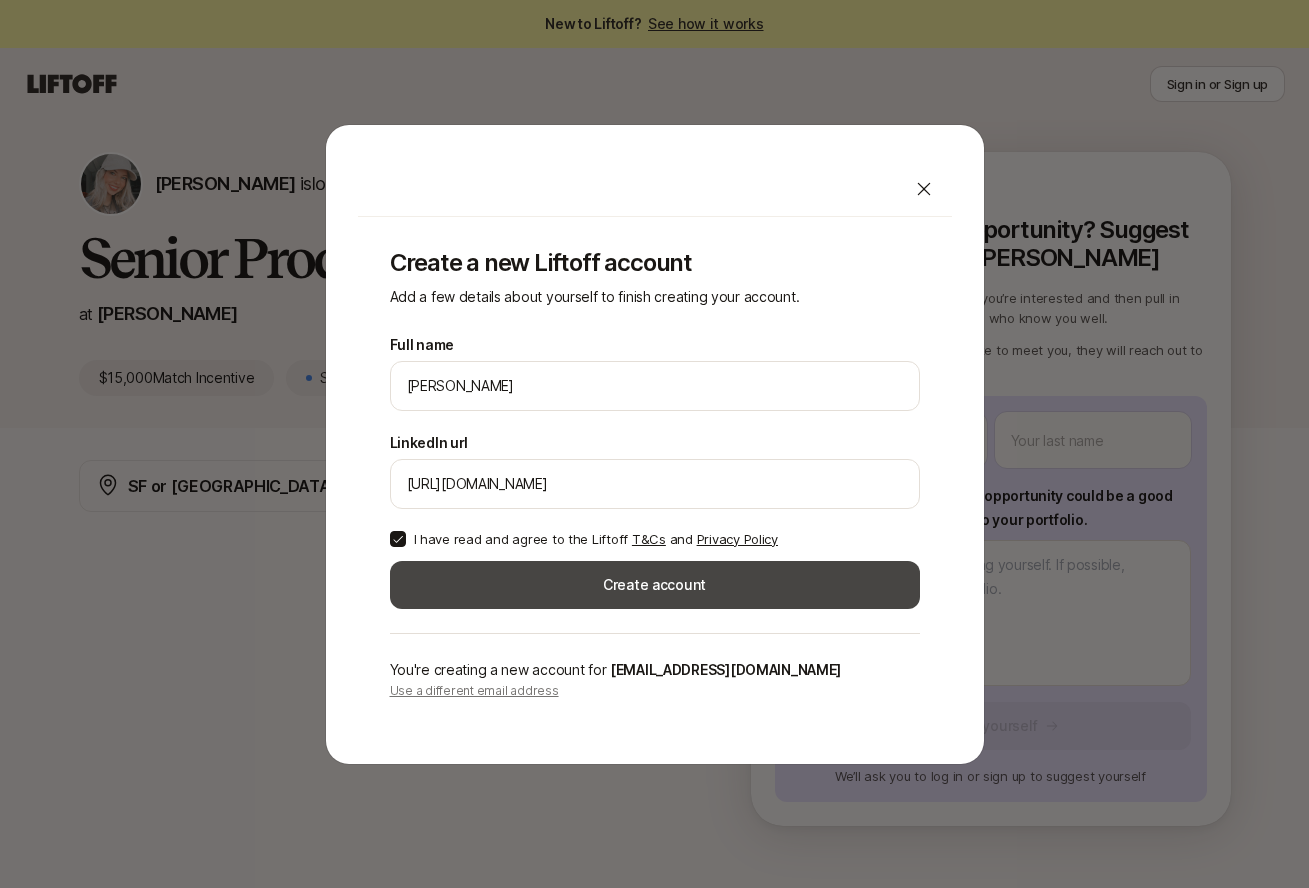click on "Create account" at bounding box center [655, 585] 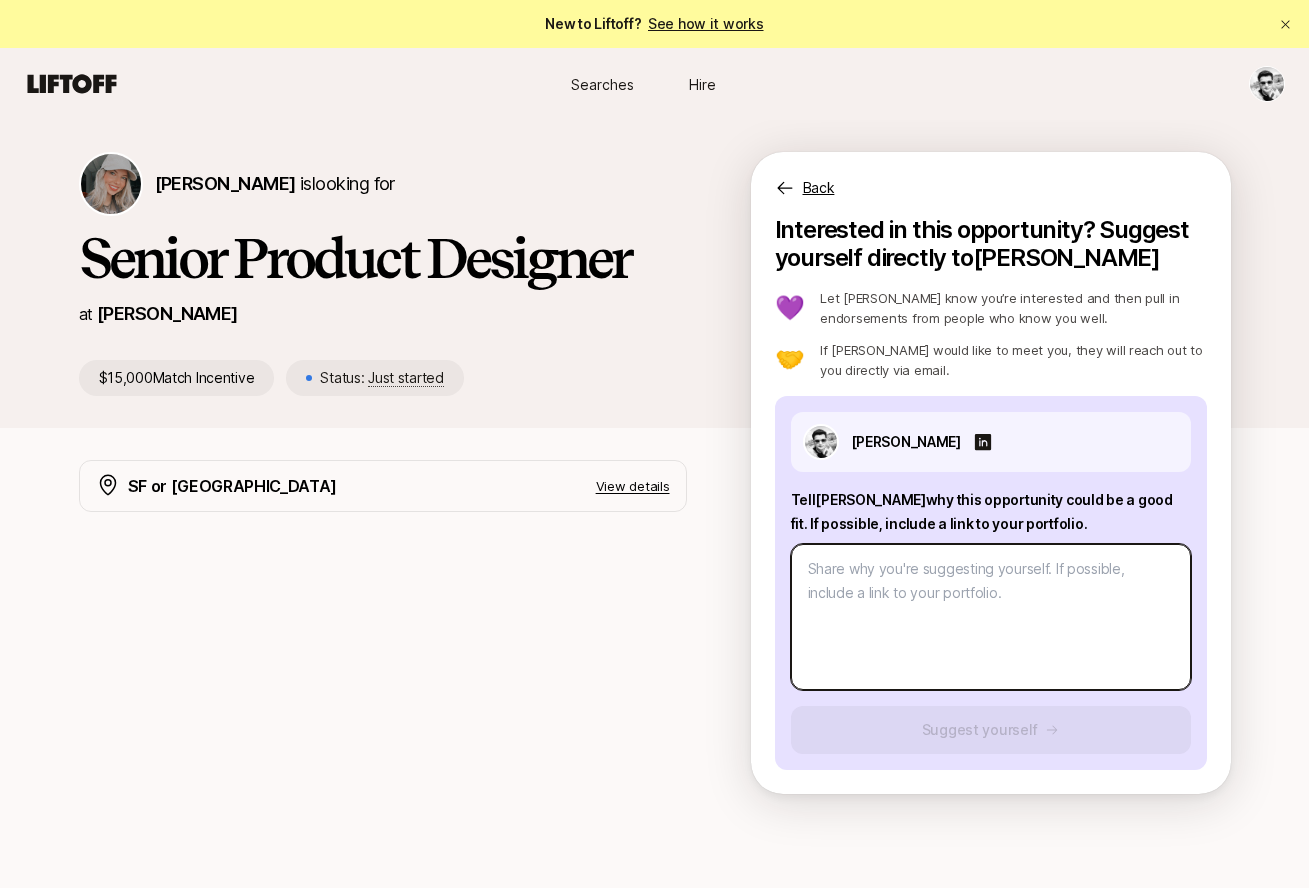 click at bounding box center (991, 617) 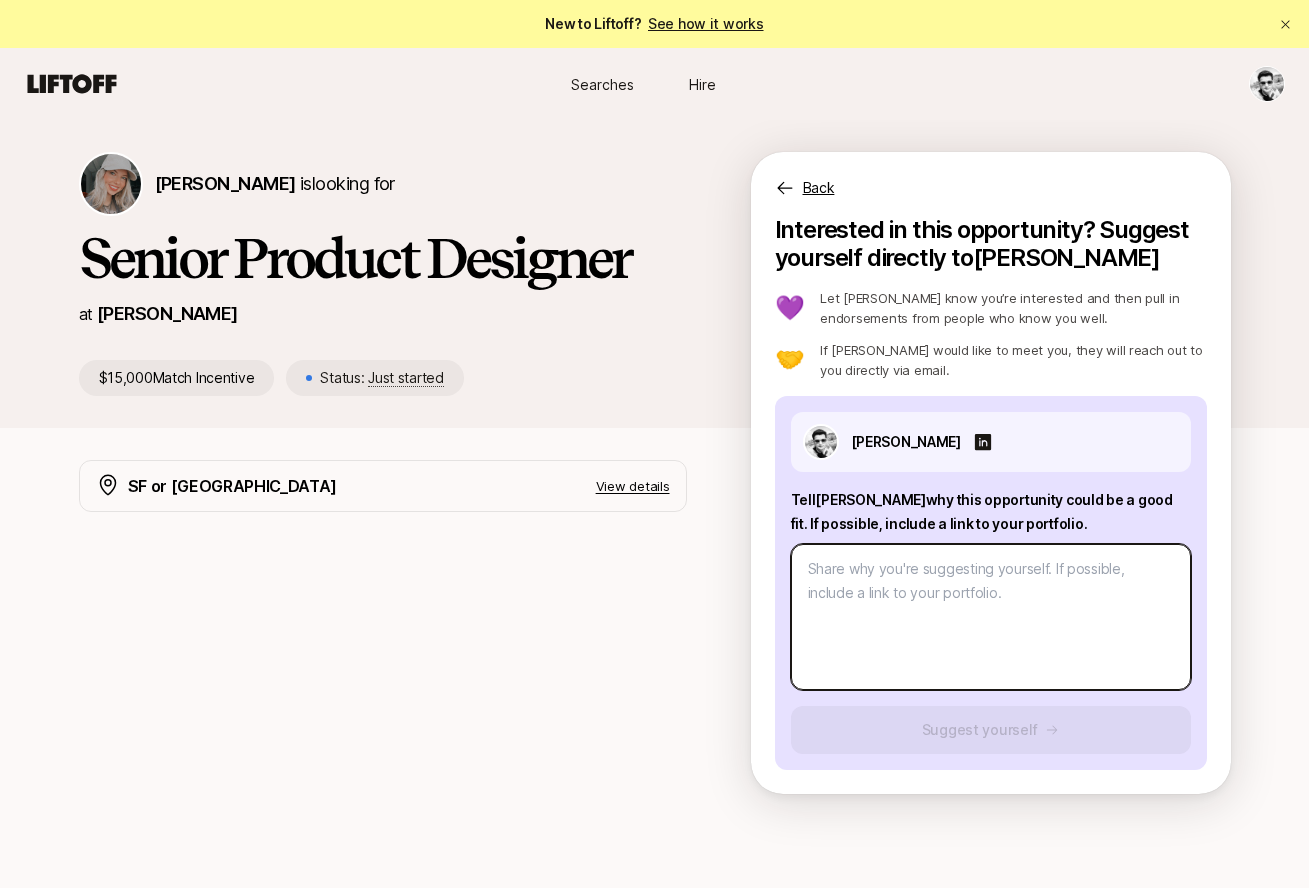 paste on "I’m [PERSON_NAME]—your friendly neighborhood Product Designer with 9+ years of turning “hmm :thinking_face:” into “ahhh :heart_eyes:”.
I design digital stuff that doesn’t just look good, but actually works (shocking, I know). Currently obsessed with simplifying the most complex enterprise, AI, and automation workflows—because chaos needs a UX too.
:spanner: Skills include:
• Taming wild design systems
• Reading user minds (via research, not magic)
• Cross-functional chaos coordination
:link: Portfolio | LinkedIn
If you need help with design, brainstorming, or just want memes with your meetings—hit me up!" 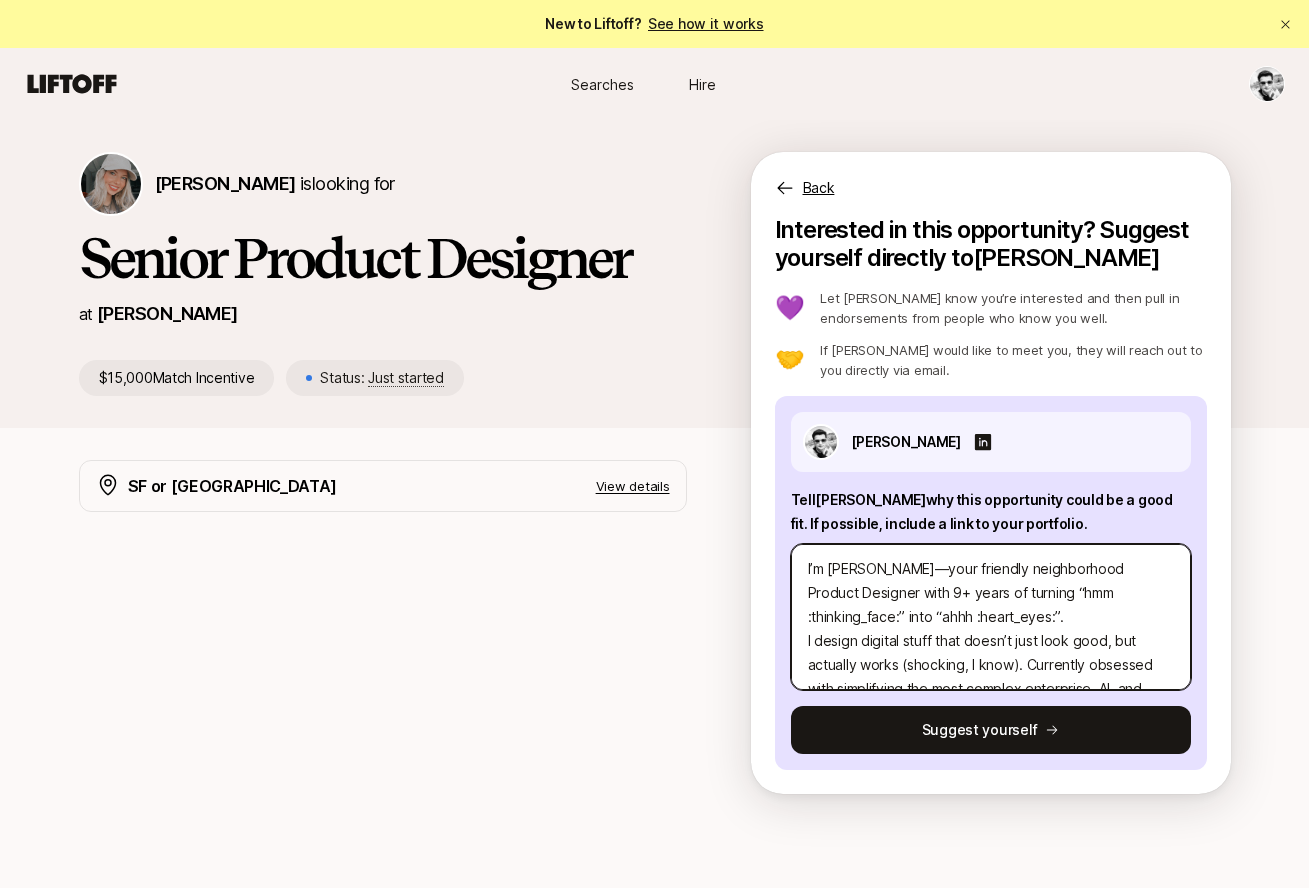 scroll, scrollTop: 240, scrollLeft: 0, axis: vertical 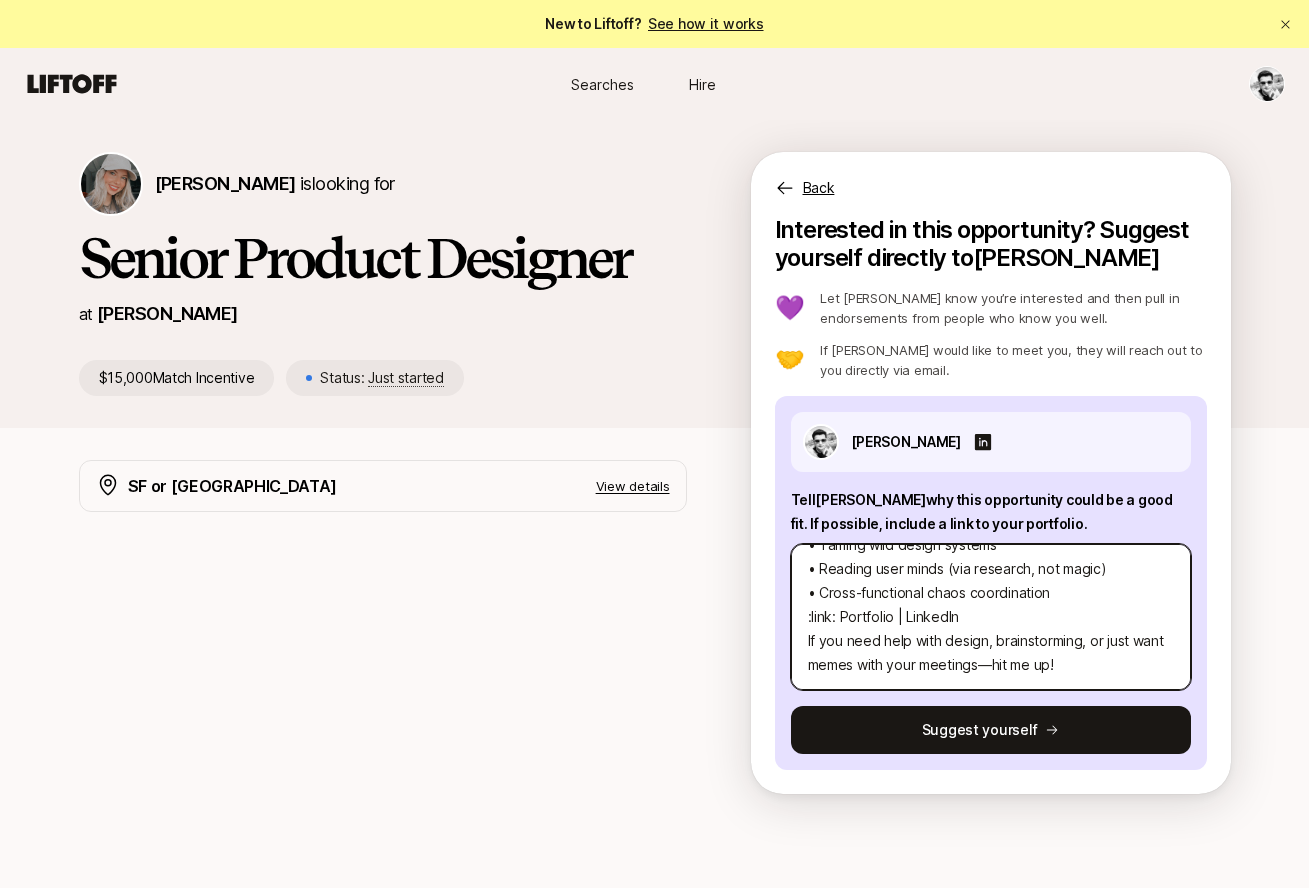 drag, startPoint x: 961, startPoint y: 617, endPoint x: 795, endPoint y: 619, distance: 166.01205 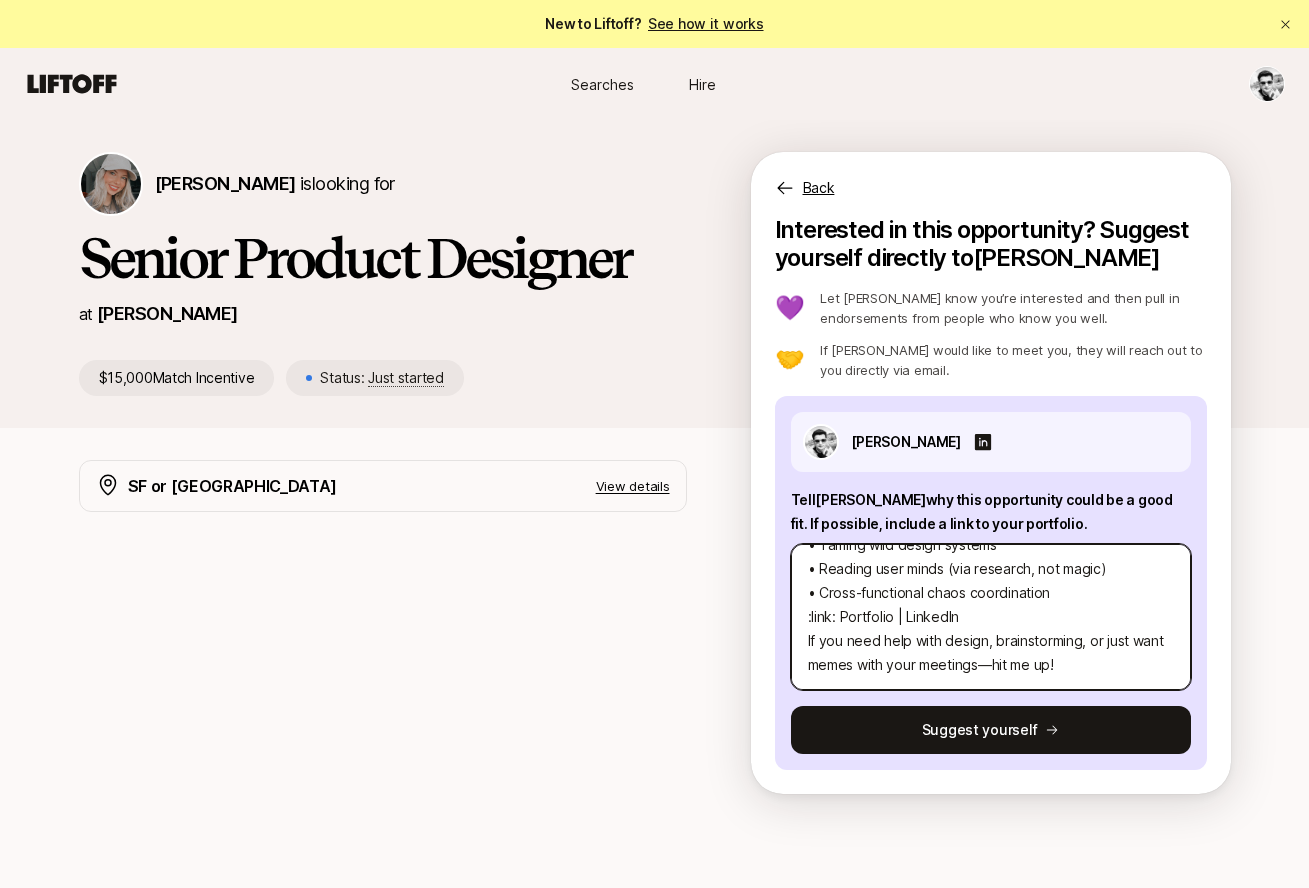 click on "I’m [PERSON_NAME]—your friendly neighborhood Product Designer with 9+ years of turning “hmm :thinking_face:” into “ahhh :heart_eyes:”.
I design digital stuff that doesn’t just look good, but actually works (shocking, I know). Currently obsessed with simplifying the most complex enterprise, AI, and automation workflows—because chaos needs a UX too.
:spanner: Skills include:
• Taming wild design systems
• Reading user minds (via research, not magic)
• Cross-functional chaos coordination
:link: Portfolio | LinkedIn
If you need help with design, brainstorming, or just want memes with your meetings—hit me up!" at bounding box center (991, 617) 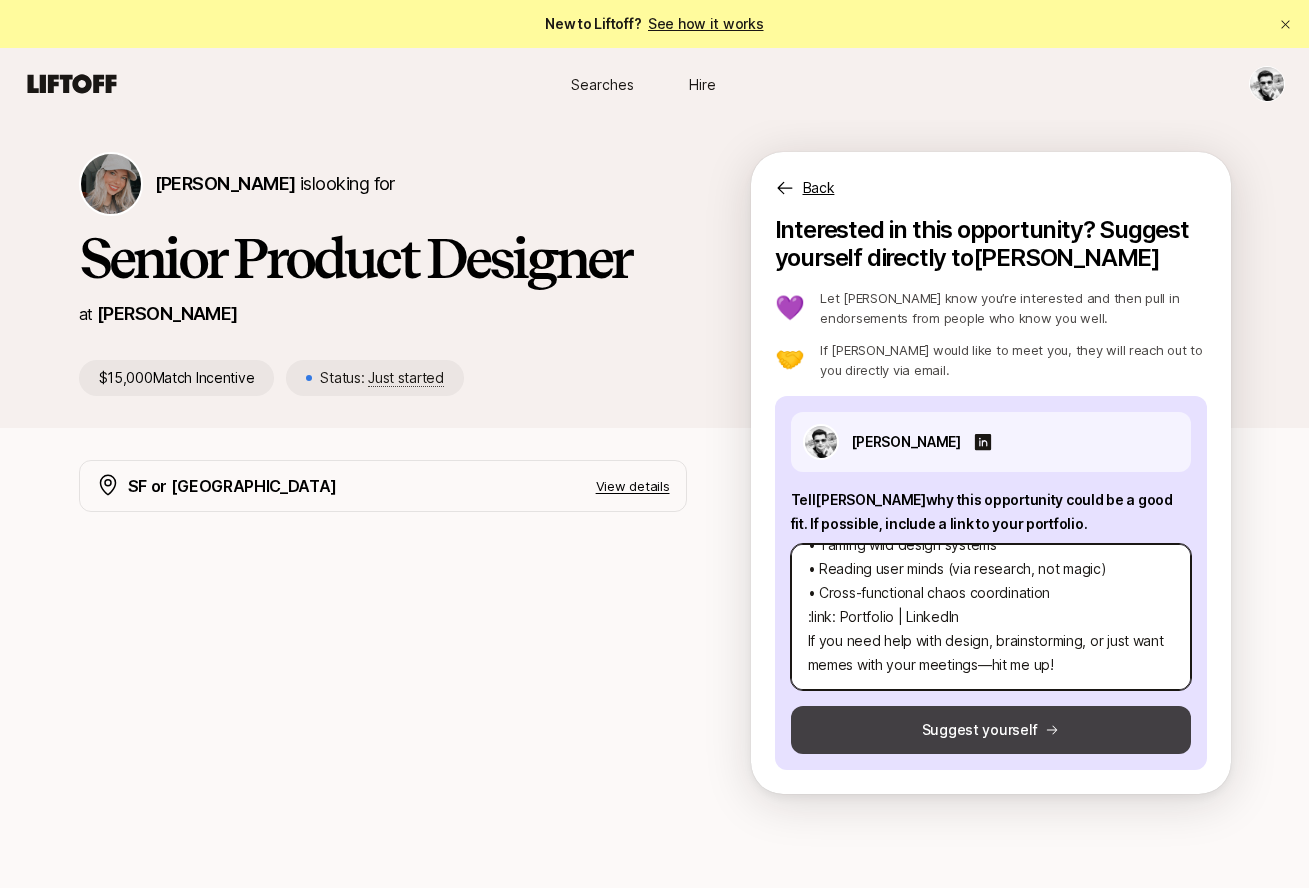 drag, startPoint x: 799, startPoint y: 616, endPoint x: 1148, endPoint y: 739, distance: 370.04053 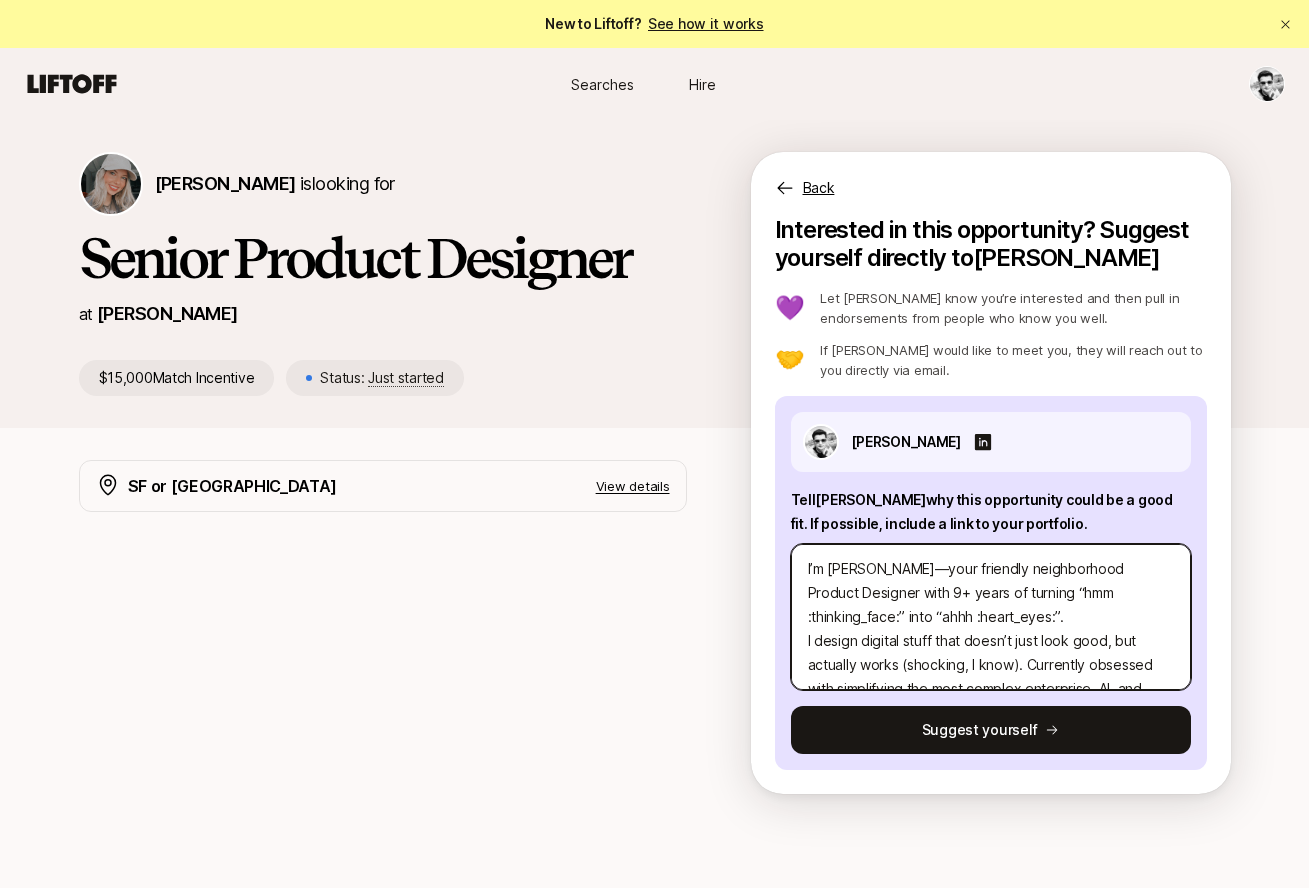 scroll, scrollTop: 0, scrollLeft: 0, axis: both 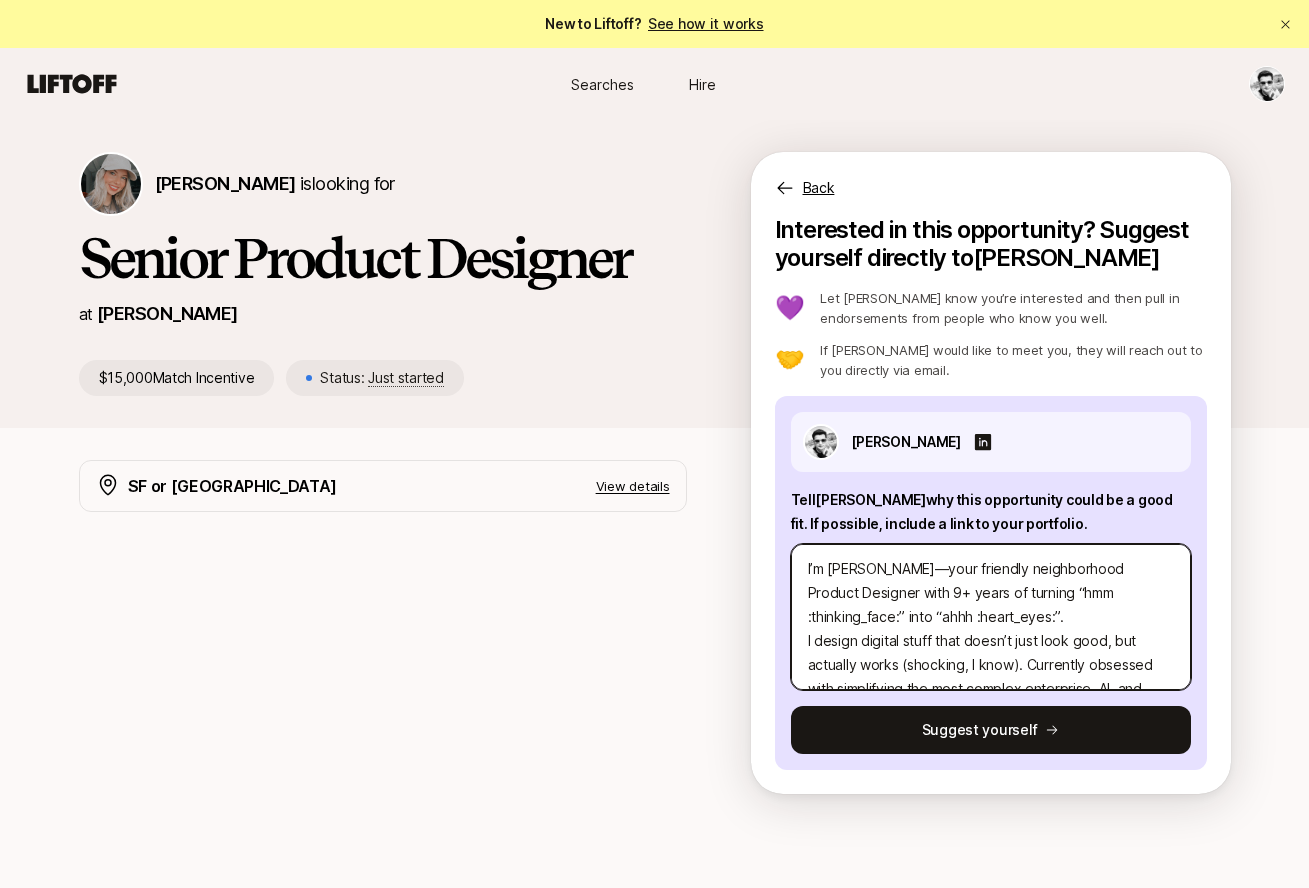 click on "I’m [PERSON_NAME]—your friendly neighborhood Product Designer with 9+ years of turning “hmm :thinking_face:” into “ahhh :heart_eyes:”.
I design digital stuff that doesn’t just look good, but actually works (shocking, I know). Currently obsessed with simplifying the most complex enterprise, AI, and automation workflows—because chaos needs a UX too.
:spanner: Skills include:
• Taming wild design systems
• Reading user minds (via research, not magic)
• Cross-functional chaos coordination" at bounding box center [991, 617] 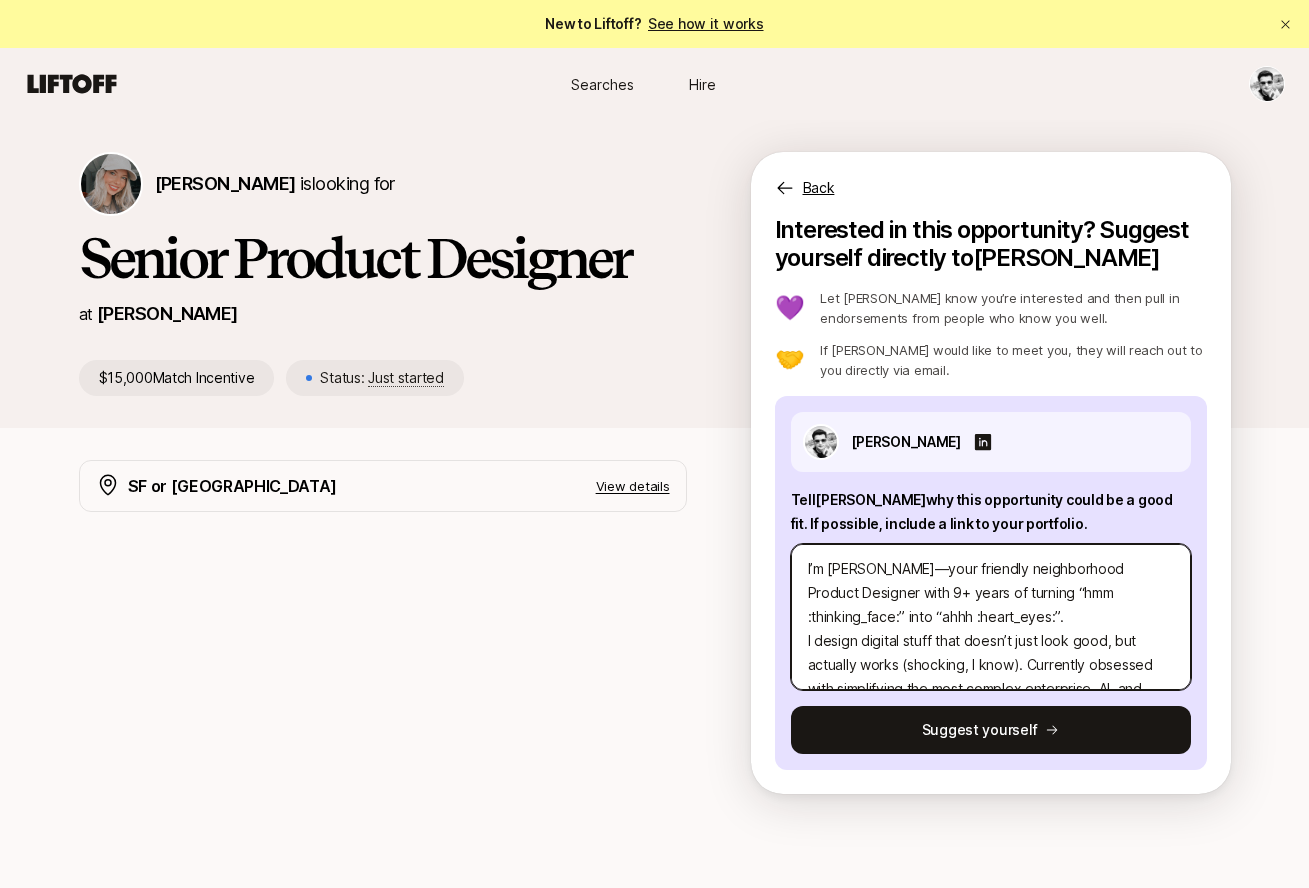 paste on "Driven by my passion for design and technology, I've spent over 9 years as a Senior Product Designer crafting user-first digital experiences for web and mobile platforms. I take pride in designing products that aren't just visually appealing, but also create value for both businesses and their users. With a keen eye for detail and a user-centric approach, I've built scalable design systems for complex enterprise-level products and driven product success in B2B and B2C settings. My skills encompass UX Strategy & Design, Enterprise Product Design, and Cross-Functional Collaboration. I believe in a data-driven approach to design and love diving deep into user research and usability testing to create products that truly resonate with users and drive engagement." 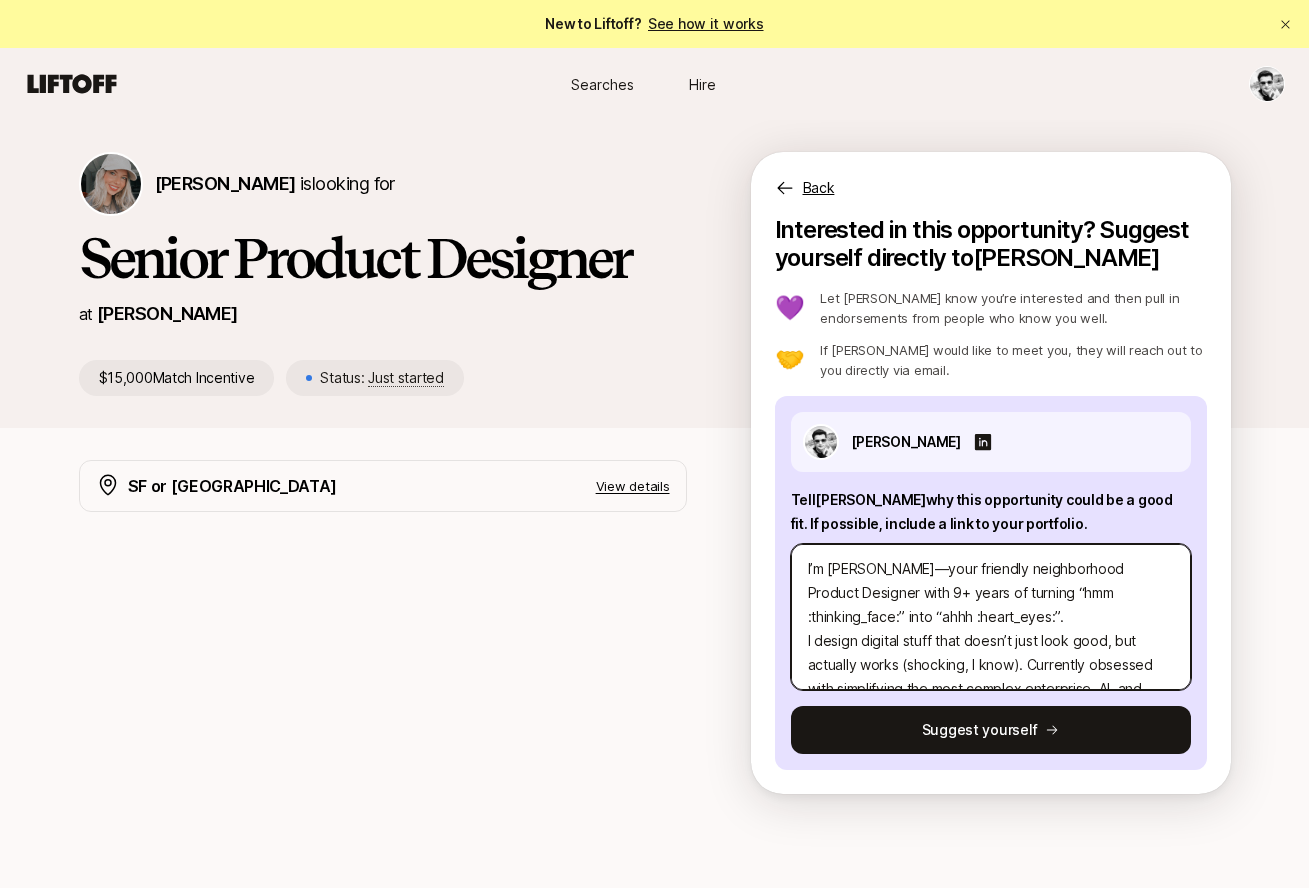 type on "x" 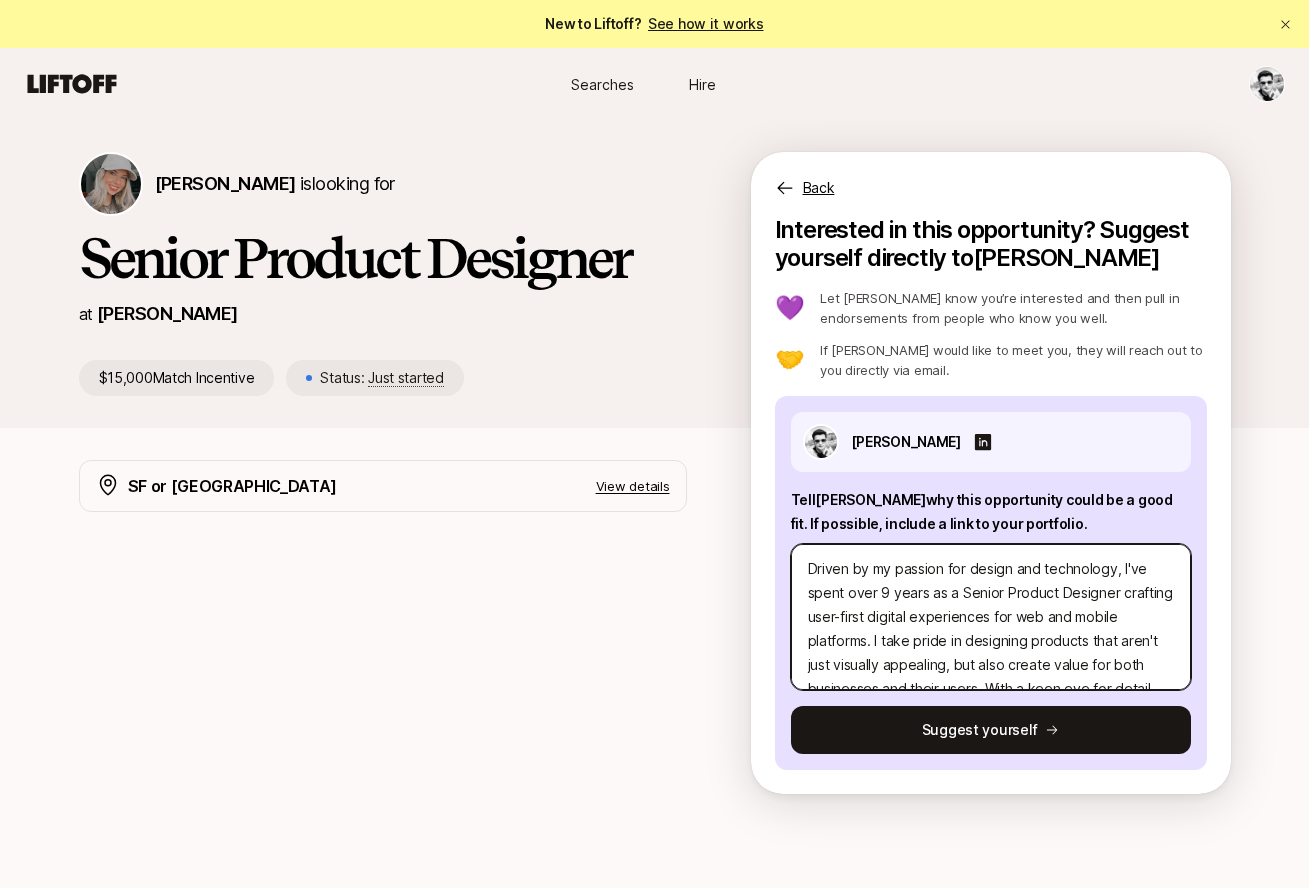 scroll, scrollTop: 264, scrollLeft: 0, axis: vertical 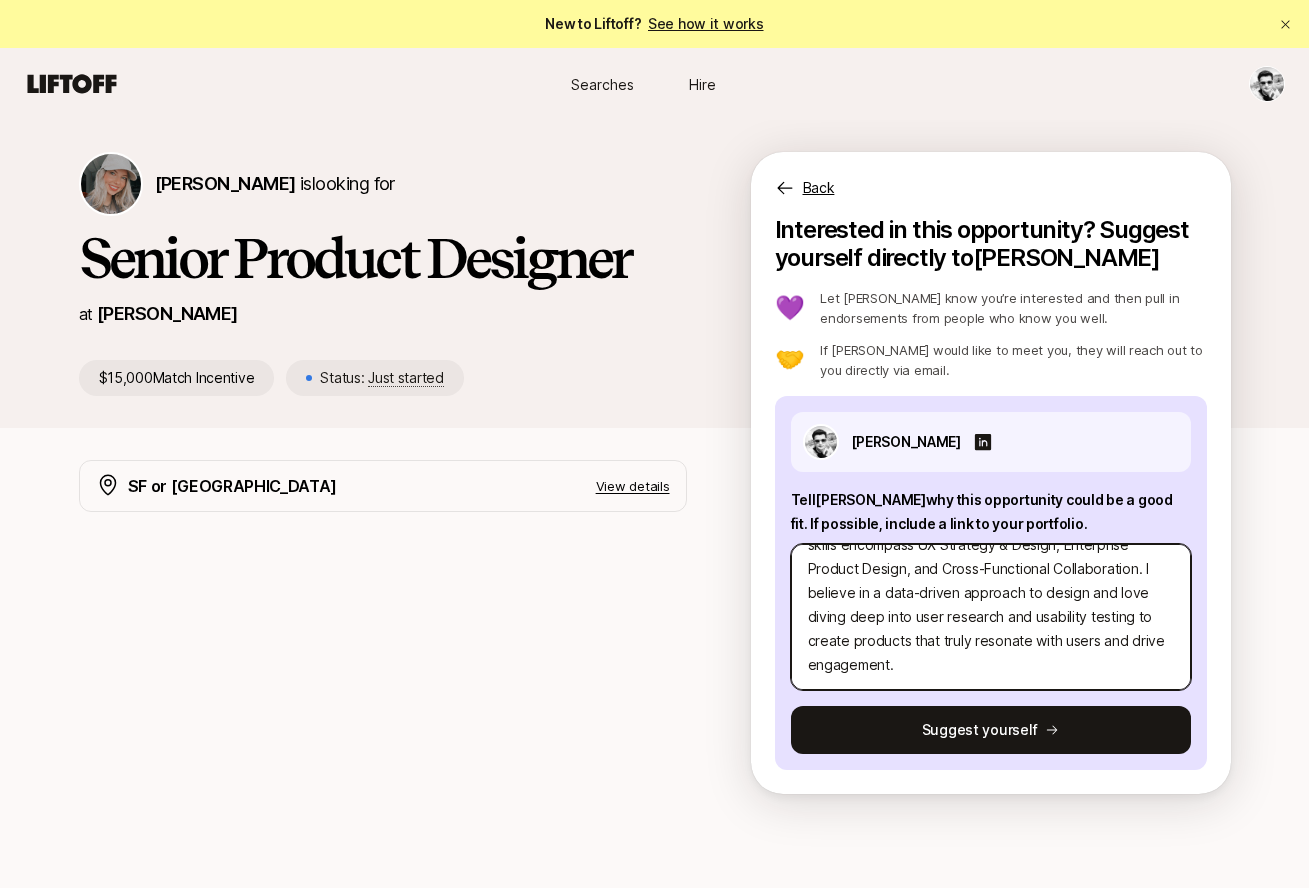 type on "x" 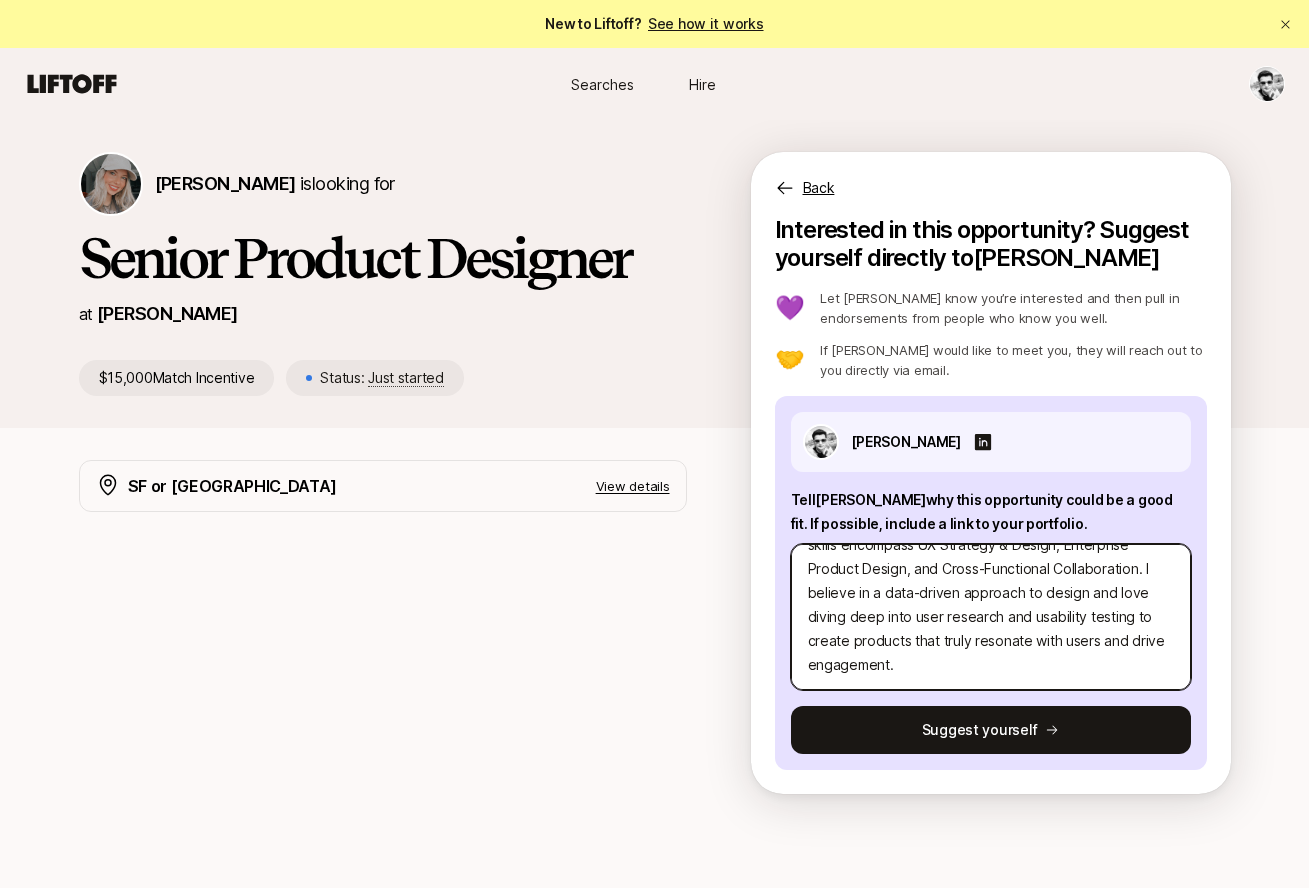 type on "Driven by my passion for design and technology, I've spent over 9 years as a Senior Product Designer crafting user-first digital experiences for web and mobile platforms. I take pride in designing products that aren't just visually appealing, but also create value for both businesses and their users. With a keen eye for detail and a user-centric approach, I've built scalable design systems for complex enterprise-level products and driven product success in B2B and B2C settings. My skills encompass UX Strategy & Design, Enterprise Product Design, and Cross-Functional Collaboration. I believe in a data-driven approach to design and love diving deep into user research and usability testing to create products that truly resonate with users and drive engagement." 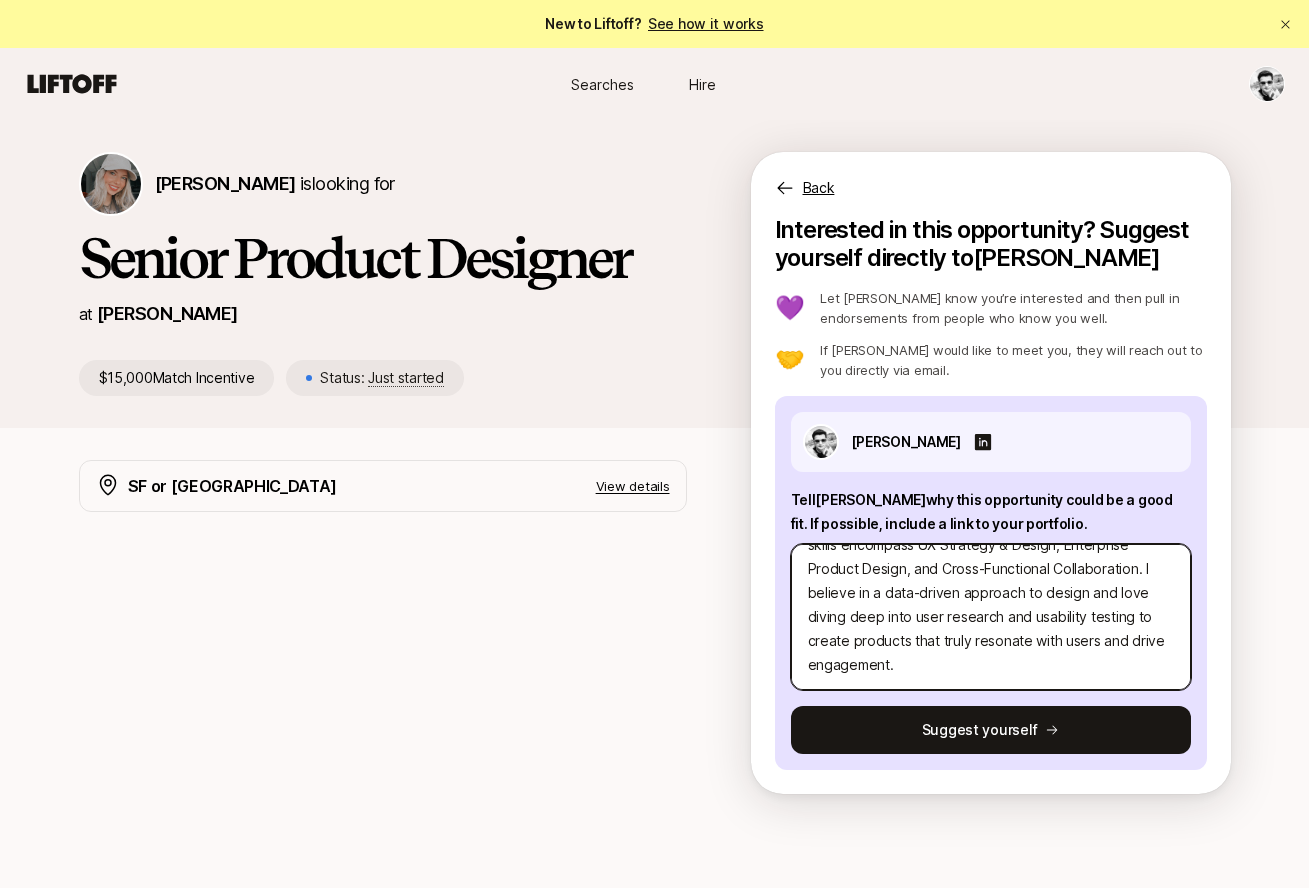 paste on "[URL][DOMAIN_NAME]" 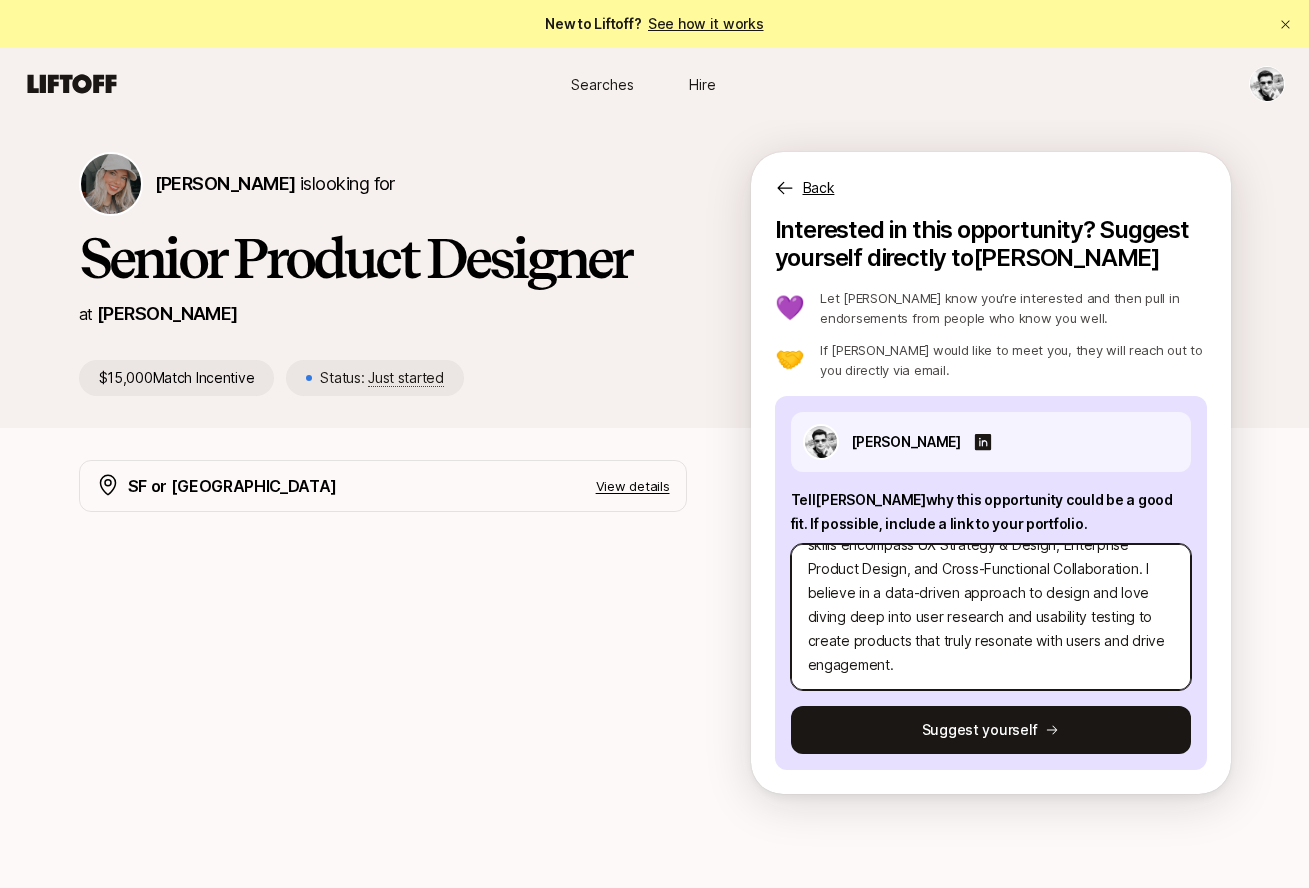 type on "x" 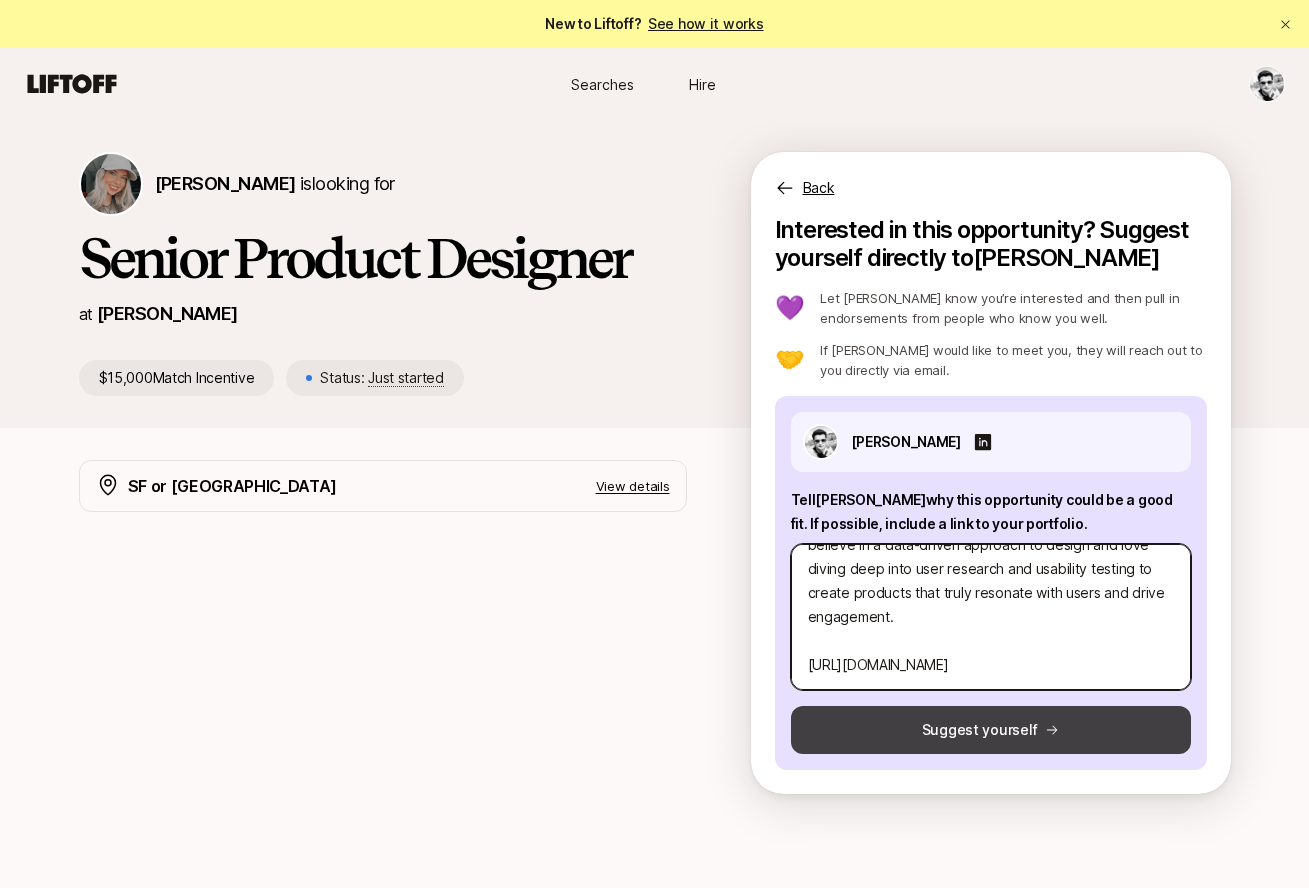 type on "Driven by my passion for design and technology, I've spent over 9 years as a Senior Product Designer crafting user-first digital experiences for web and mobile platforms. I take pride in designing products that aren't just visually appealing, but also create value for both businesses and their users. With a keen eye for detail and a user-centric approach, I've built scalable design systems for complex enterprise-level products and driven product success in B2B and B2C settings. My skills encompass UX Strategy & Design, Enterprise Product Design, and Cross-Functional Collaboration. I believe in a data-driven approach to design and love diving deep into user research and usability testing to create products that truly resonate with users and drive engagement.
[URL][DOMAIN_NAME]" 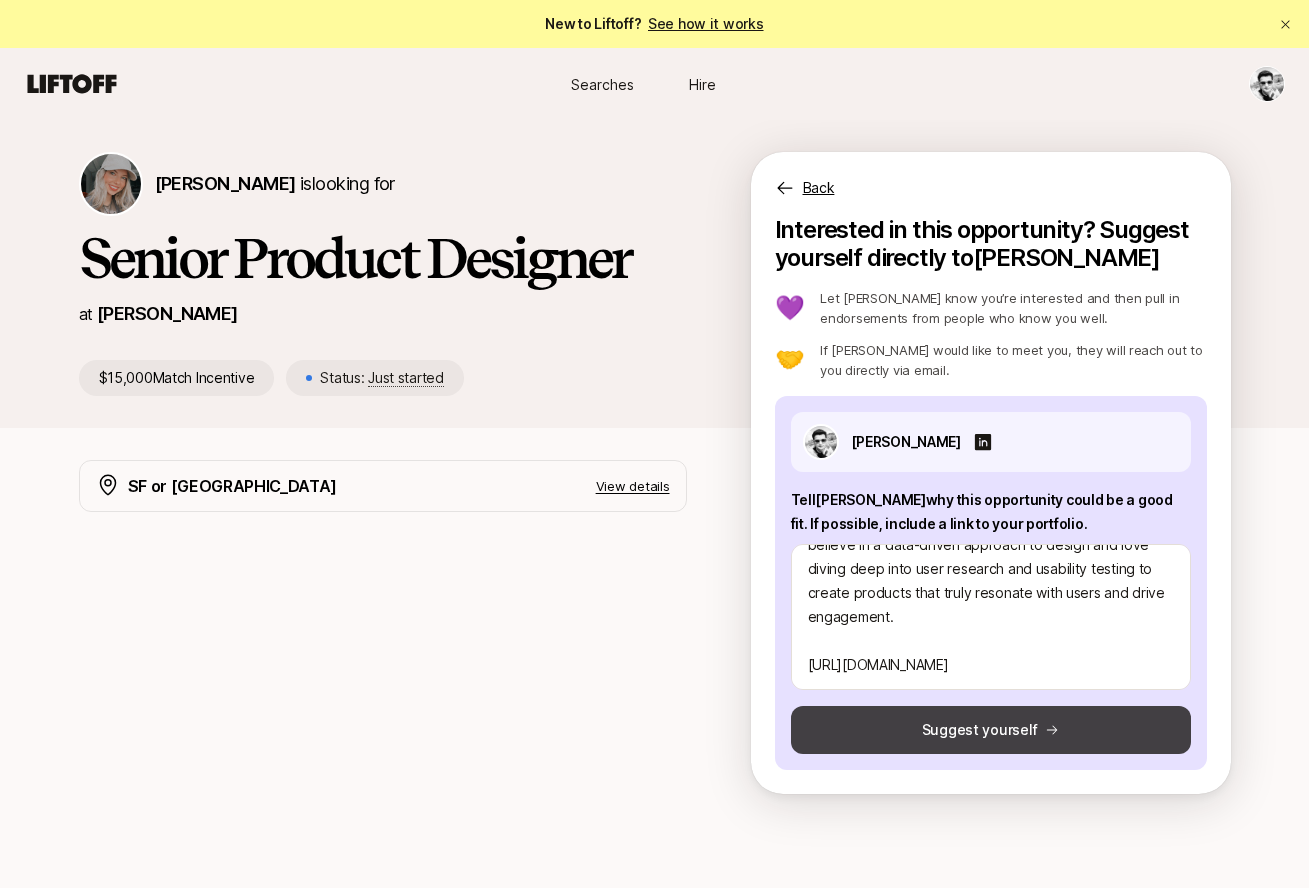 click on "Suggest yourself" at bounding box center [991, 730] 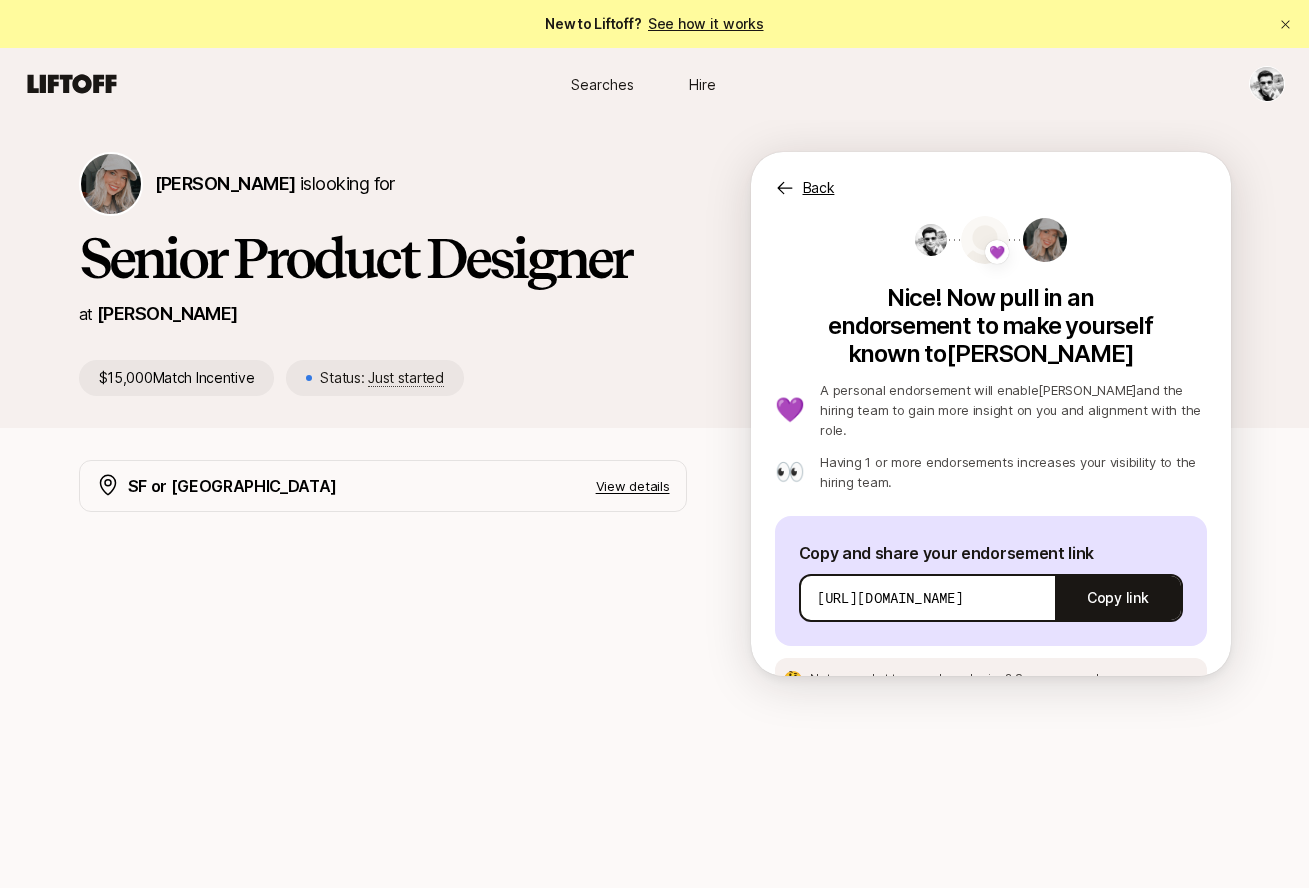 click on "Searches" at bounding box center (602, 84) 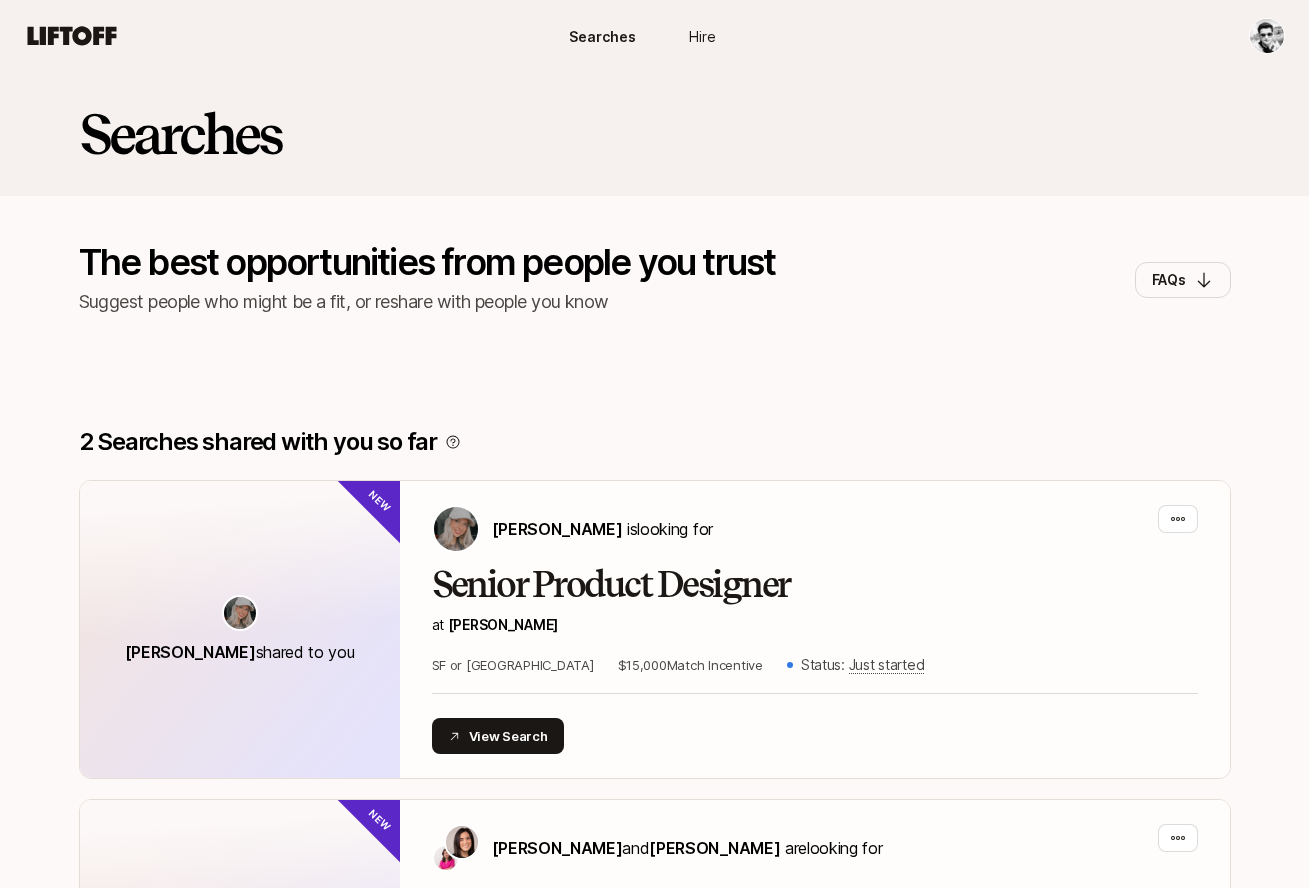 scroll, scrollTop: 0, scrollLeft: 0, axis: both 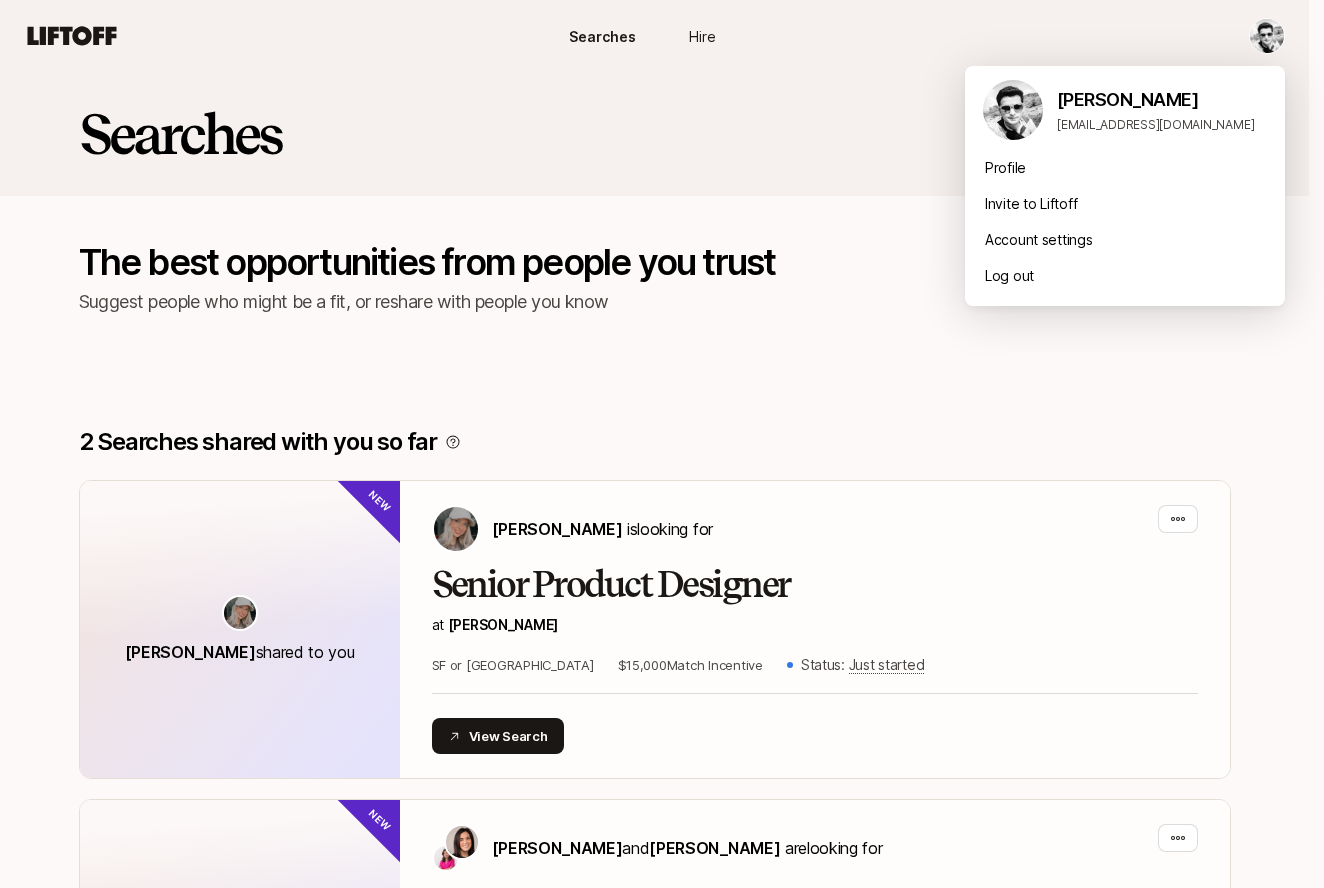 click on "Searches Hire Searches Hire Searches The best opportunities from people you trust Suggest people who might be a fit, or reshare with people you know FAQs 2 Searches shared
with you so far [PERSON_NAME]  shared to you New [PERSON_NAME]   is  looking for Senior Product Designer at   [PERSON_NAME] or NY $15,000  Match Incentive   Status:   Just started View Search Liftoff  shared to you New [PERSON_NAME]  and  [PERSON_NAME]   are  looking for Contract Content Writer & Strategist at   Liftoff $1,000  Match Incentive   Status:   Early interviewing View Search Get access to more Searches, vetted by Liftoff Request access  Recent Searches live on Liftoff Director of Product Design at Fintech Startup Director of Product Design at Fintech Startup Director of Product Design at Fintech Startup [US_STATE], [GEOGRAPHIC_DATA] Status:  Just started Viewed by people from Chief Product Officer at Consumer Marketplace Chief Product Officer at Consumer Marketplace Chief Product Officer at Consumer Marketplace [GEOGRAPHIC_DATA], [GEOGRAPHIC_DATA] Status:" at bounding box center [662, 444] 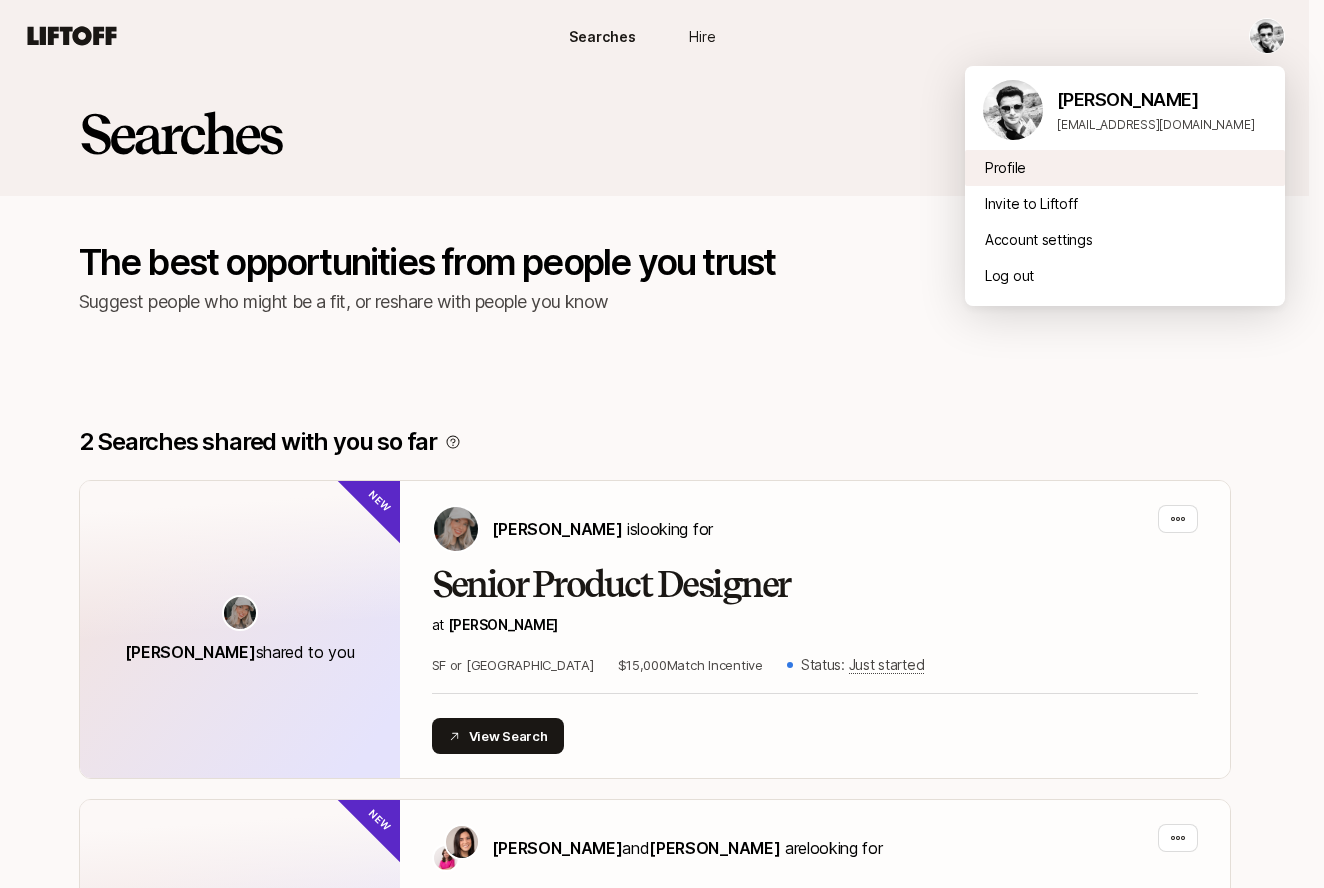 click on "Profile" at bounding box center (1125, 168) 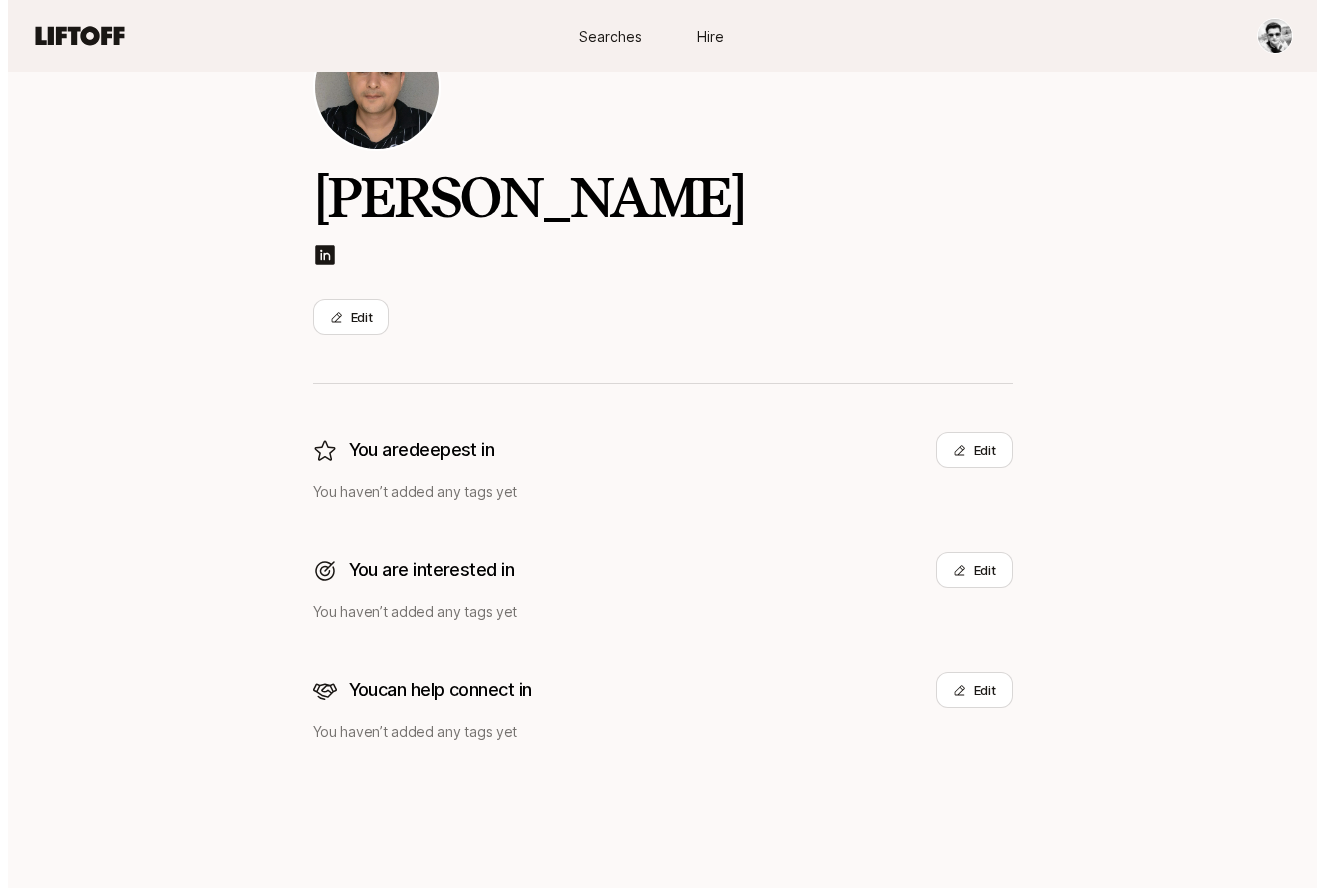 scroll, scrollTop: 113, scrollLeft: 0, axis: vertical 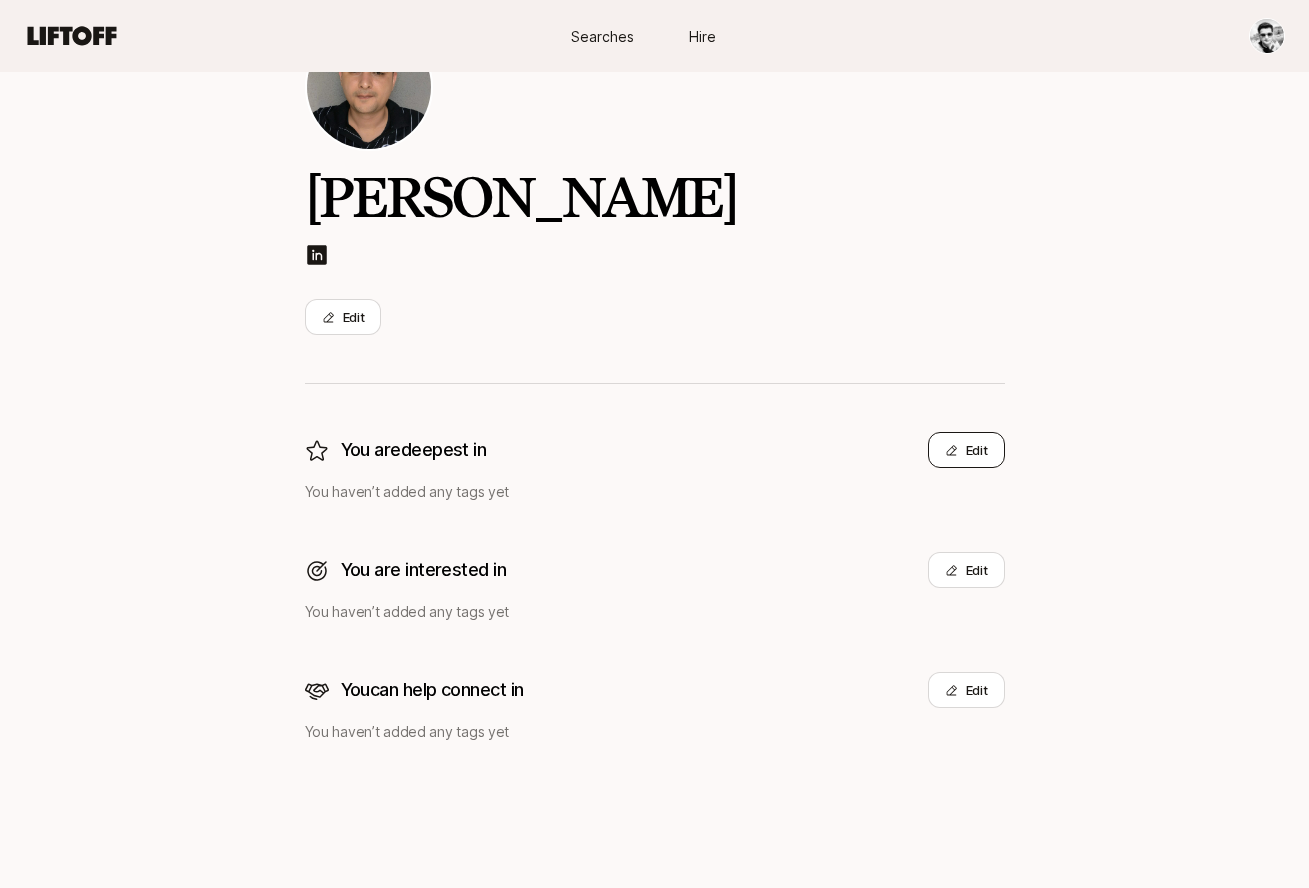 click on "Edit" at bounding box center (966, 450) 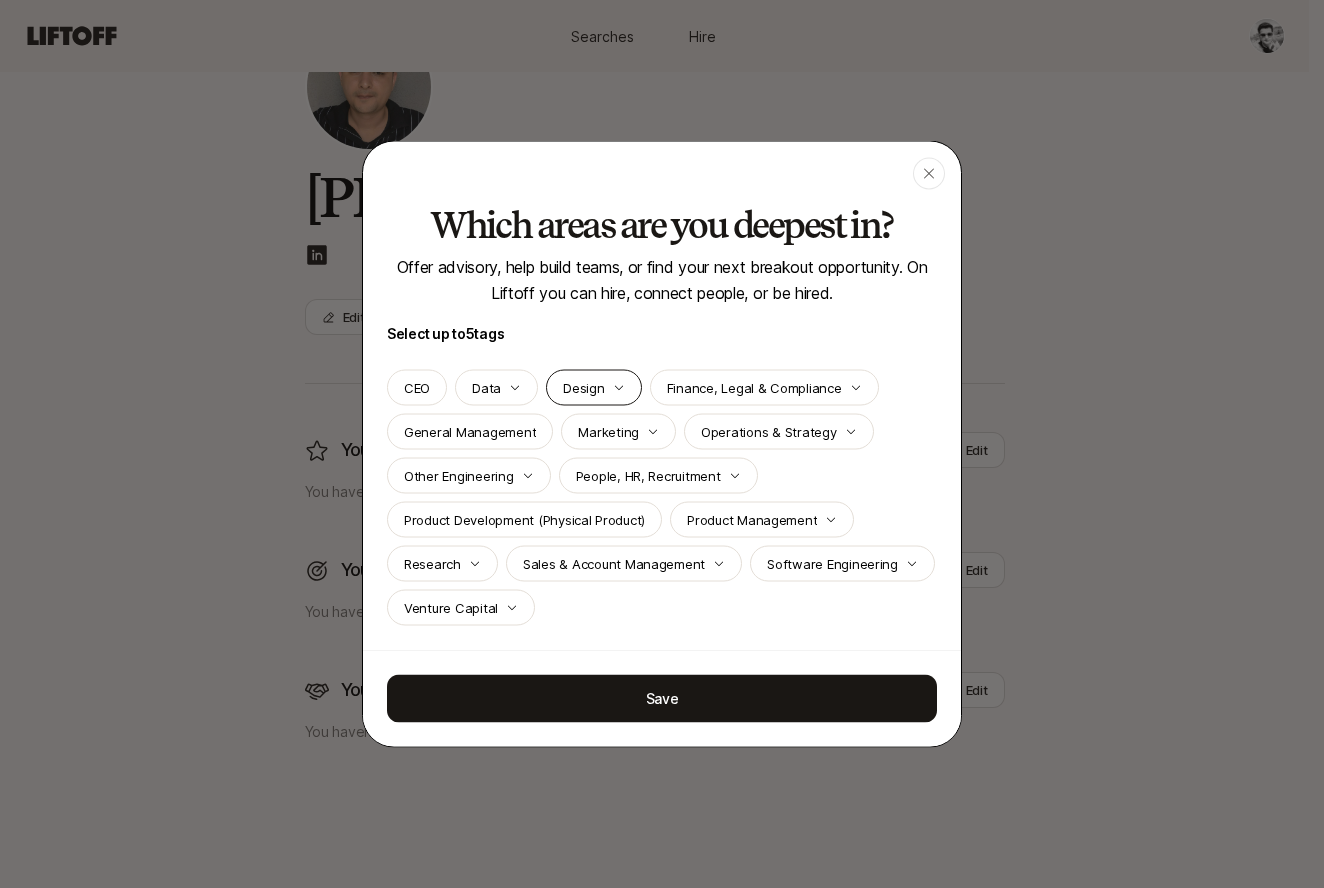 click on "Design" at bounding box center [583, 388] 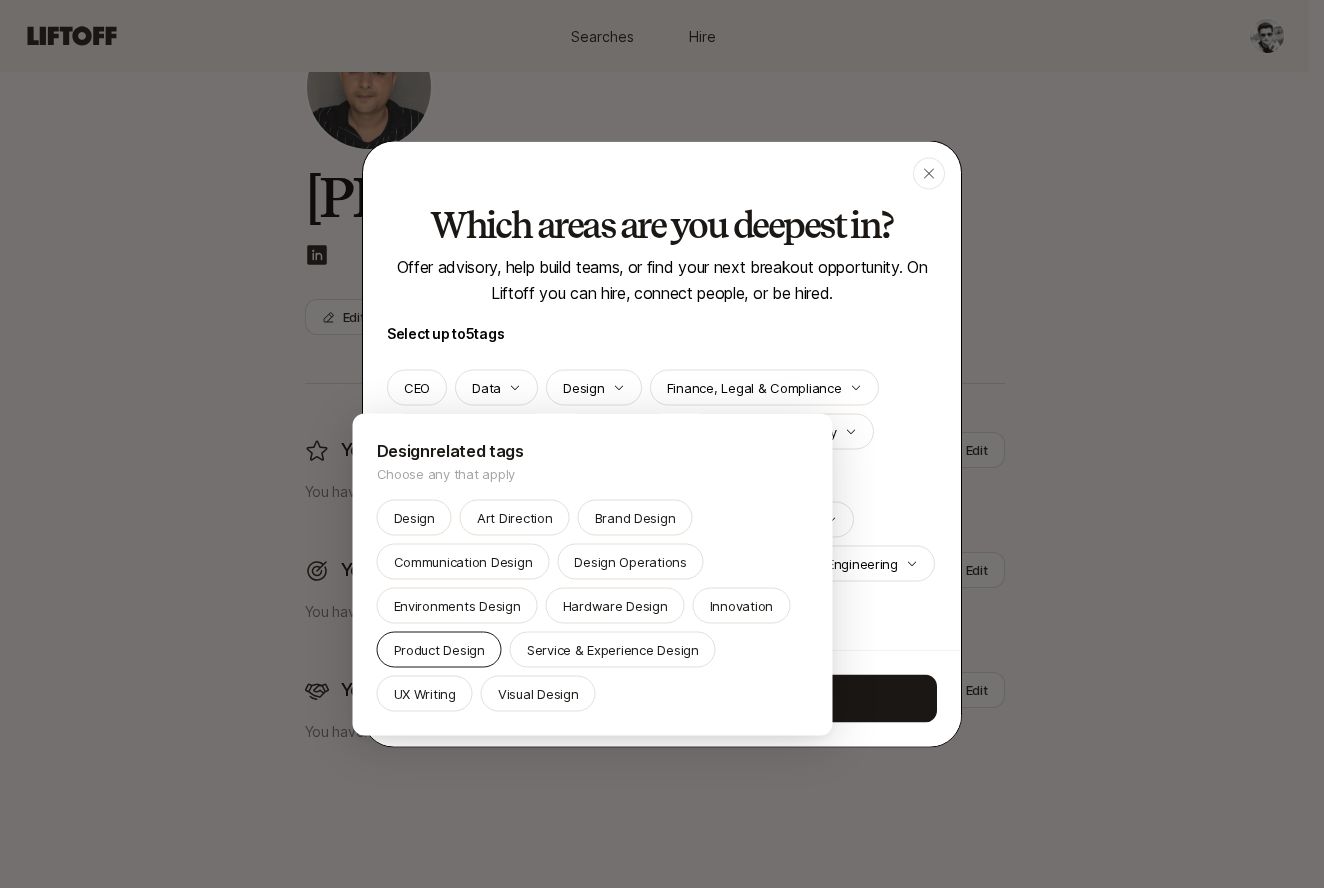 click on "Product Design" at bounding box center (439, 650) 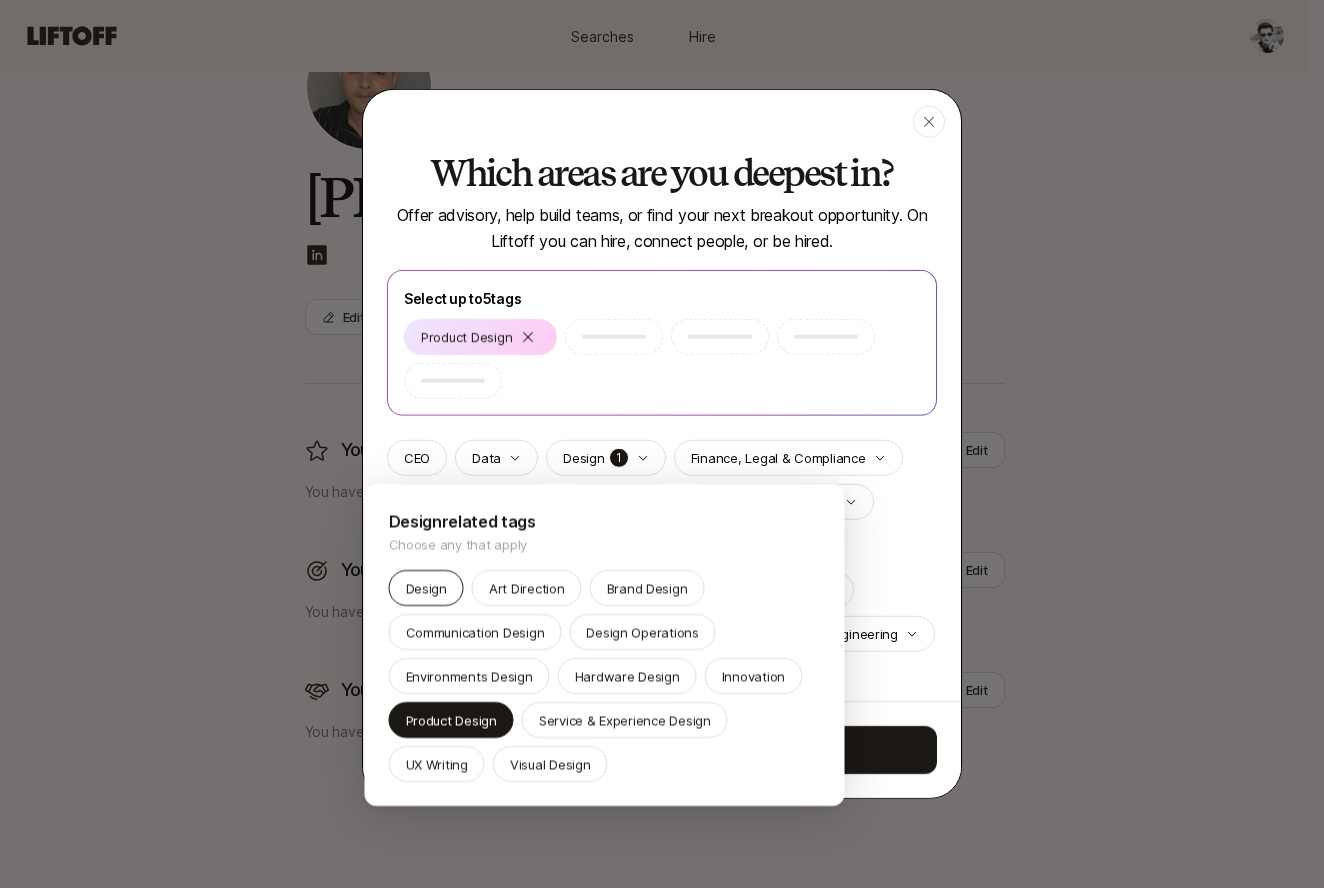 click on "Design" at bounding box center [426, 588] 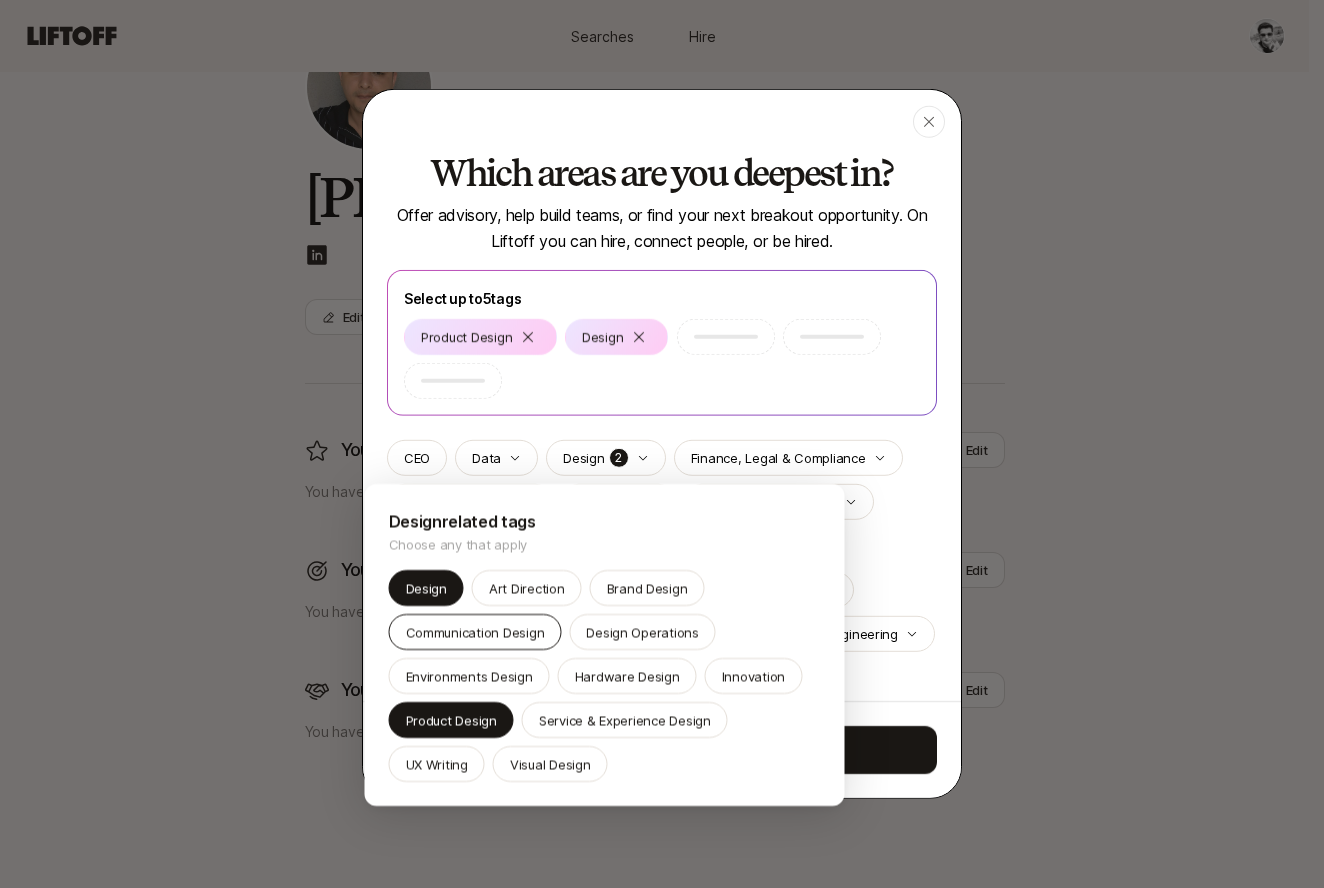 click on "Communication Design" at bounding box center [475, 632] 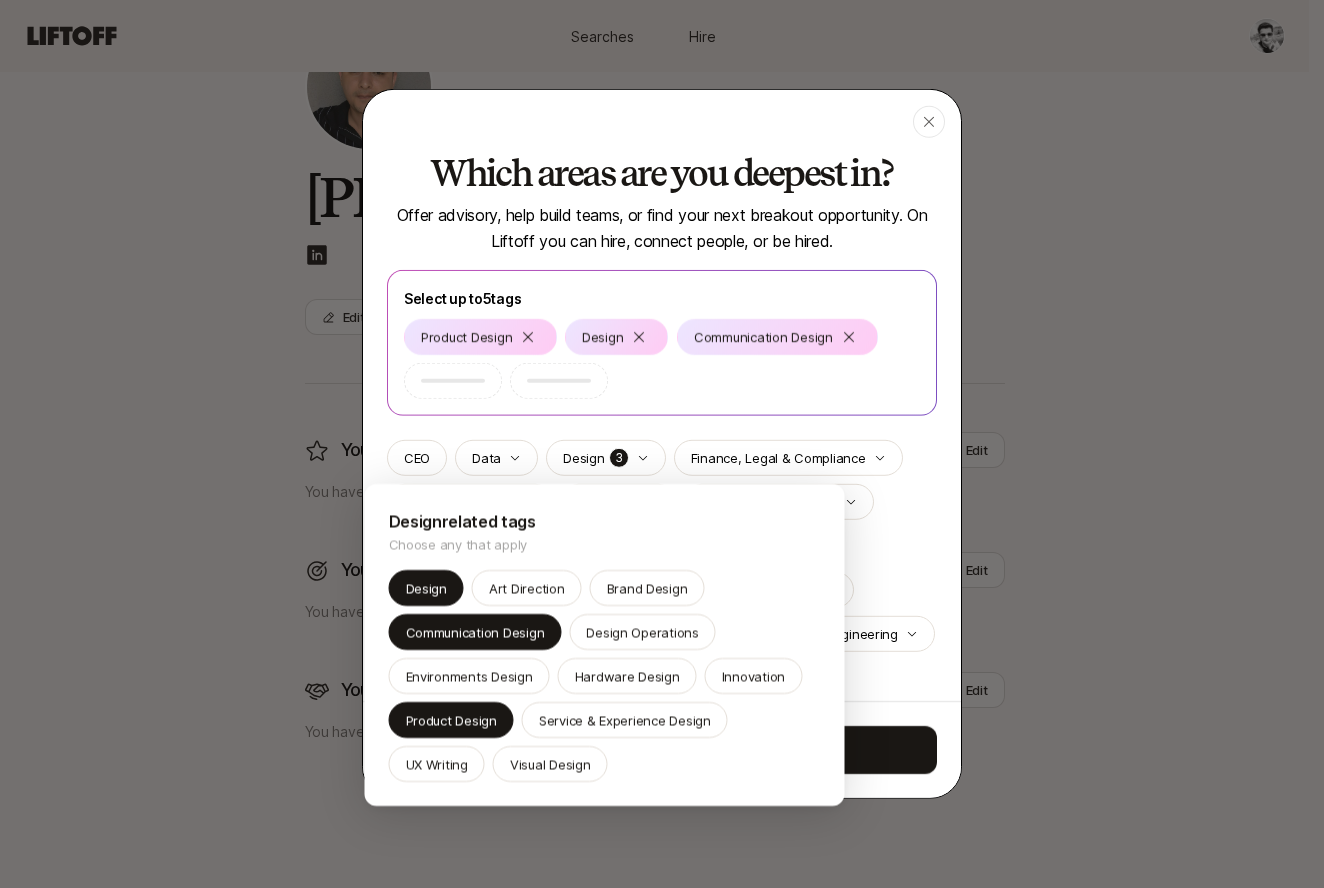click at bounding box center [662, 444] 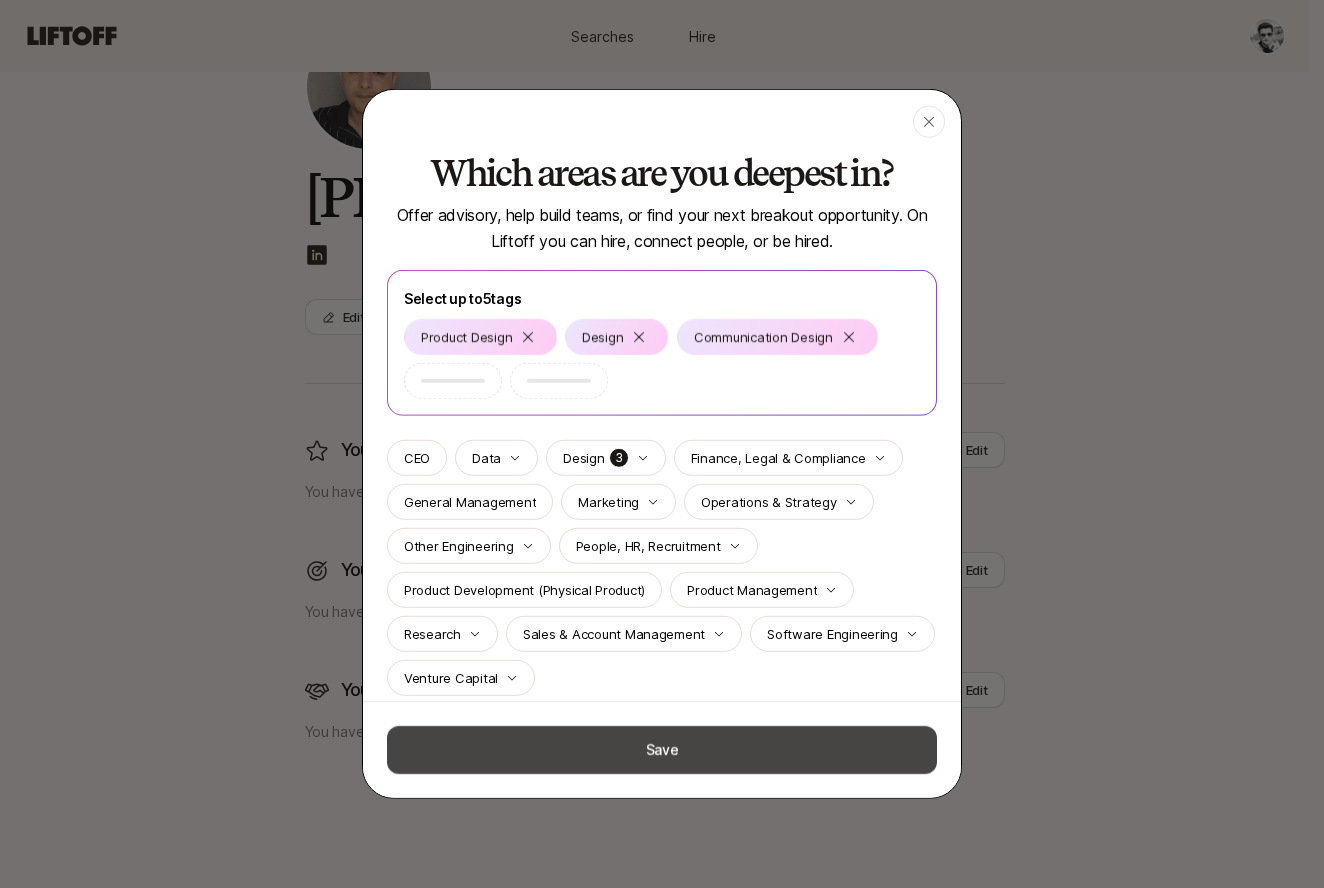 click on "Save" at bounding box center [662, 750] 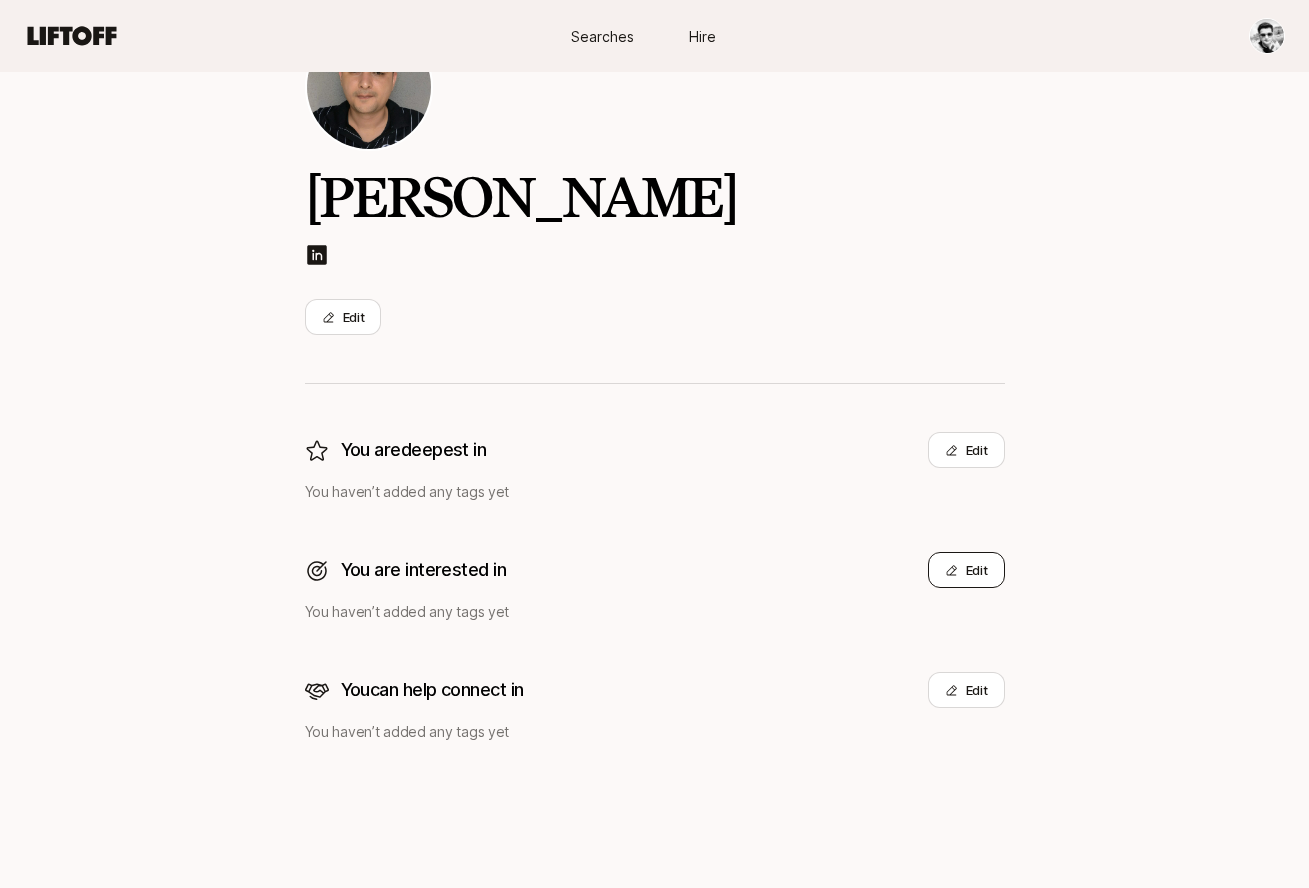 click on "Edit" at bounding box center (966, 570) 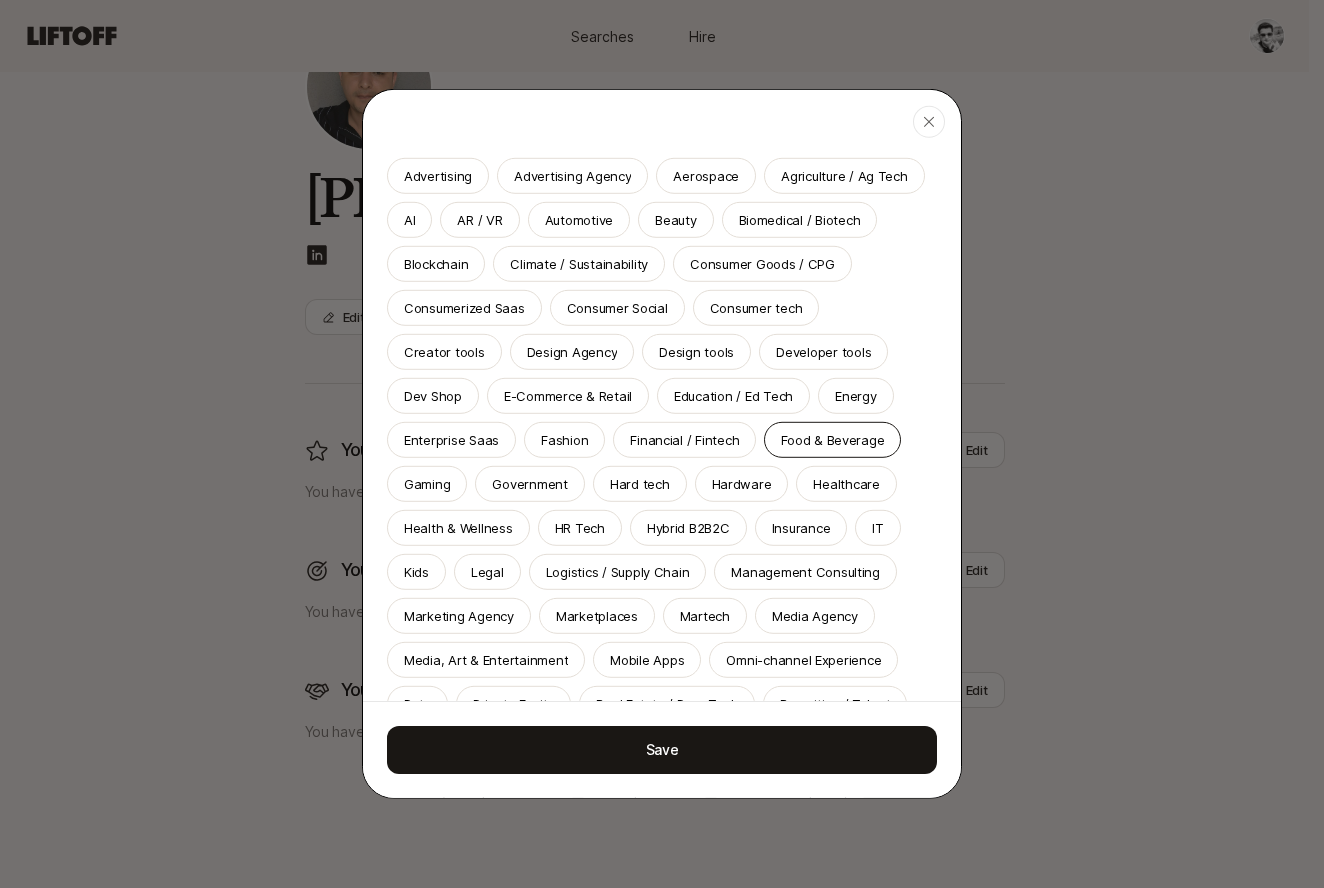scroll, scrollTop: 87, scrollLeft: 0, axis: vertical 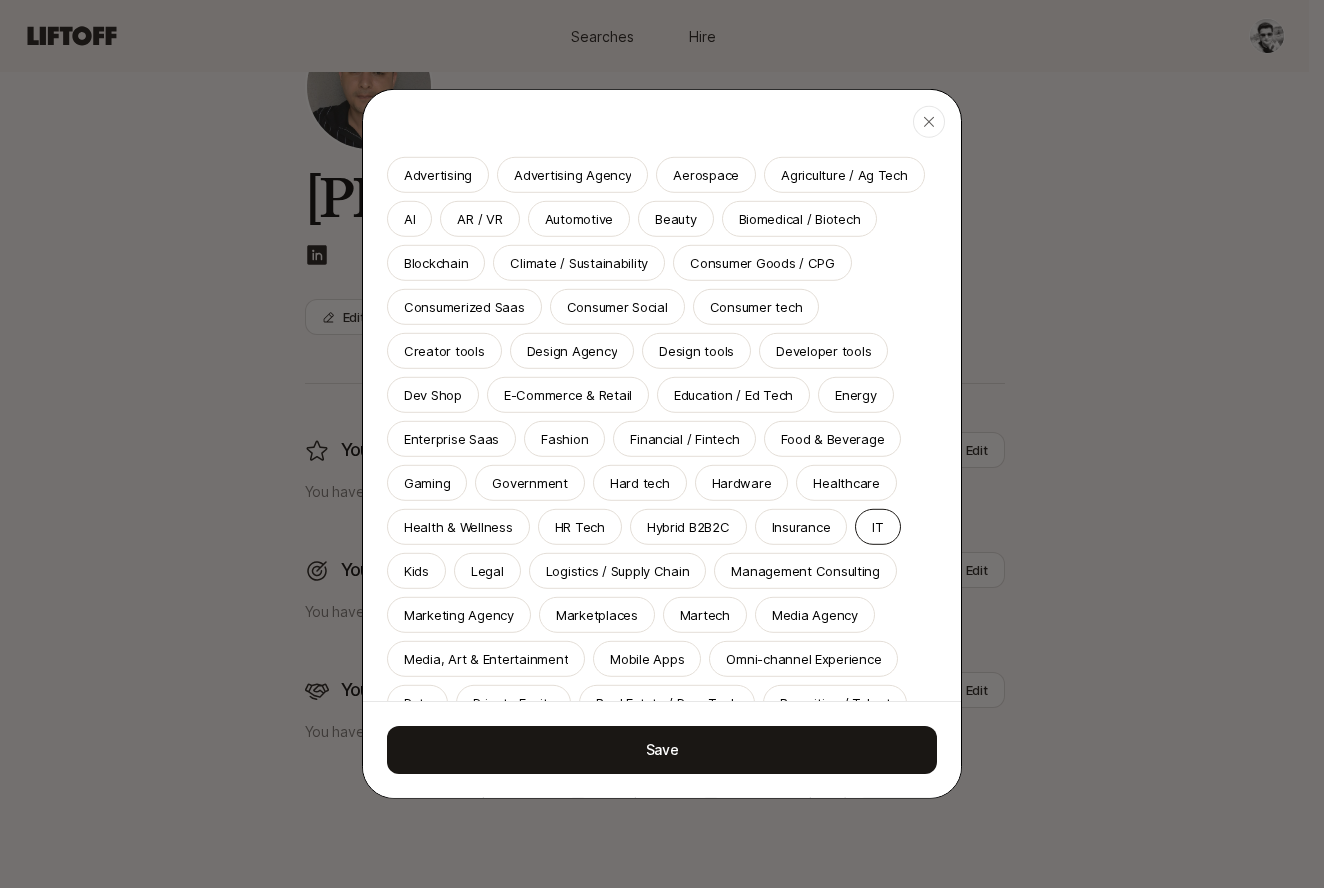 click on "IT" at bounding box center (877, 527) 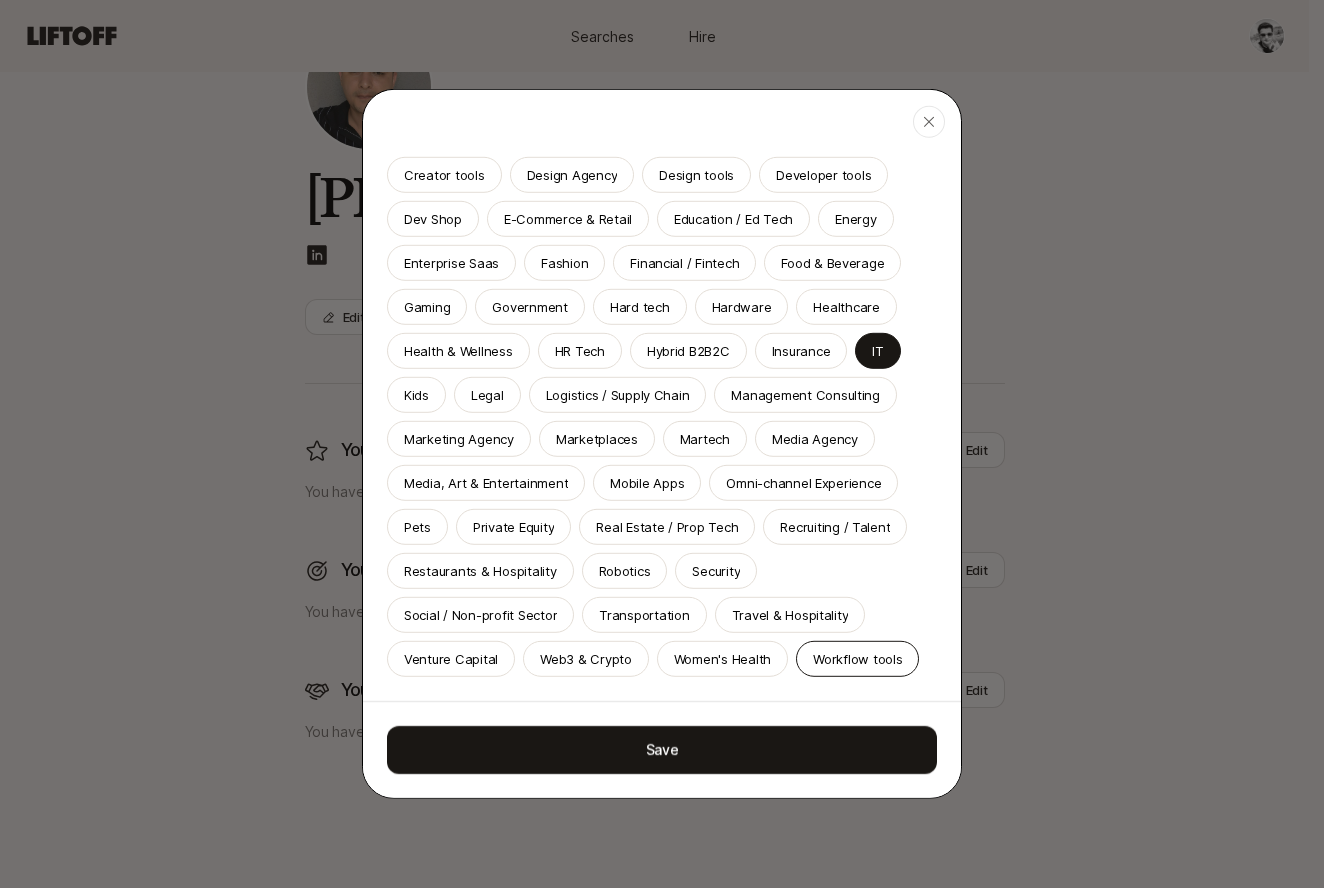scroll, scrollTop: 445, scrollLeft: 0, axis: vertical 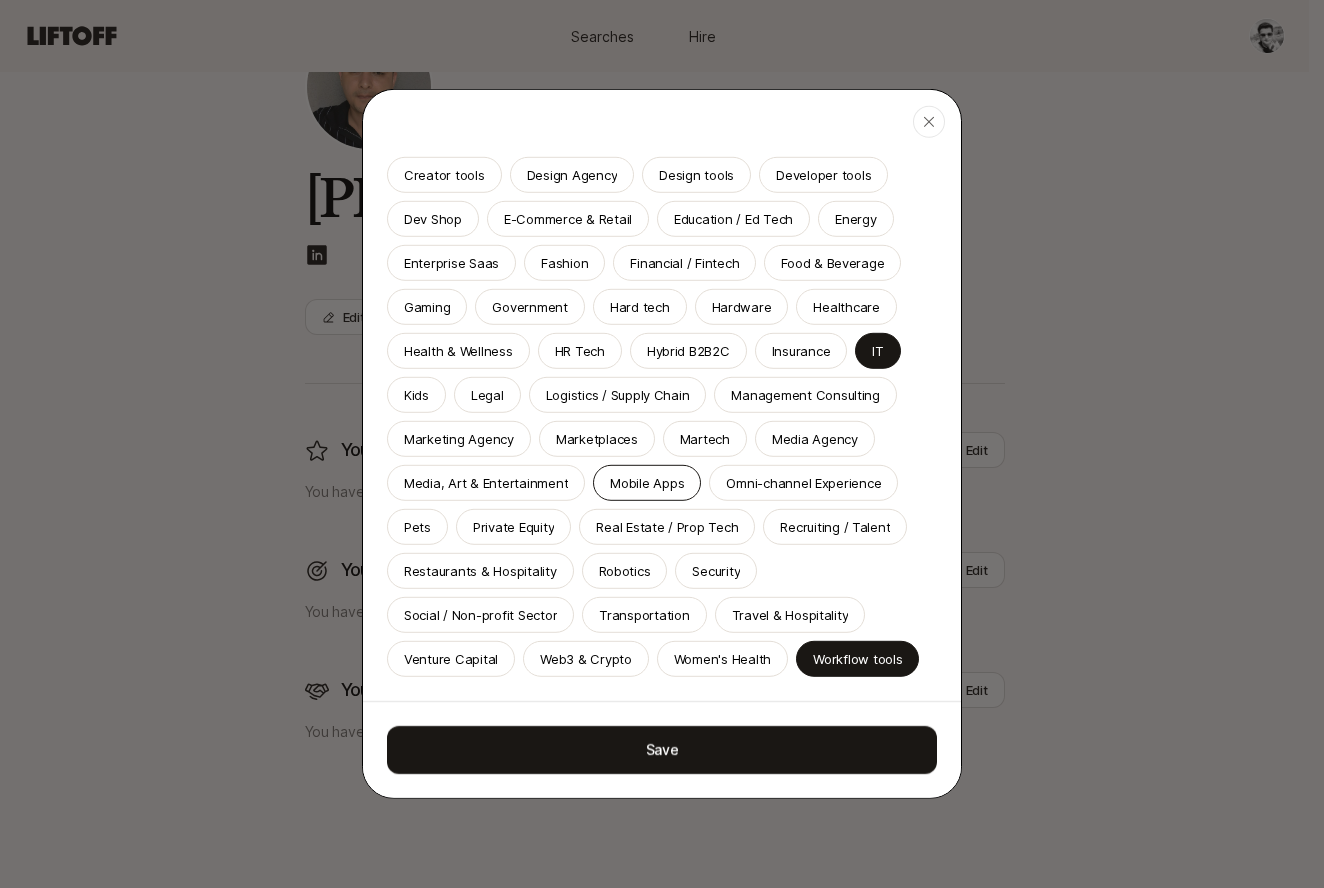click on "Mobile Apps" at bounding box center (647, 483) 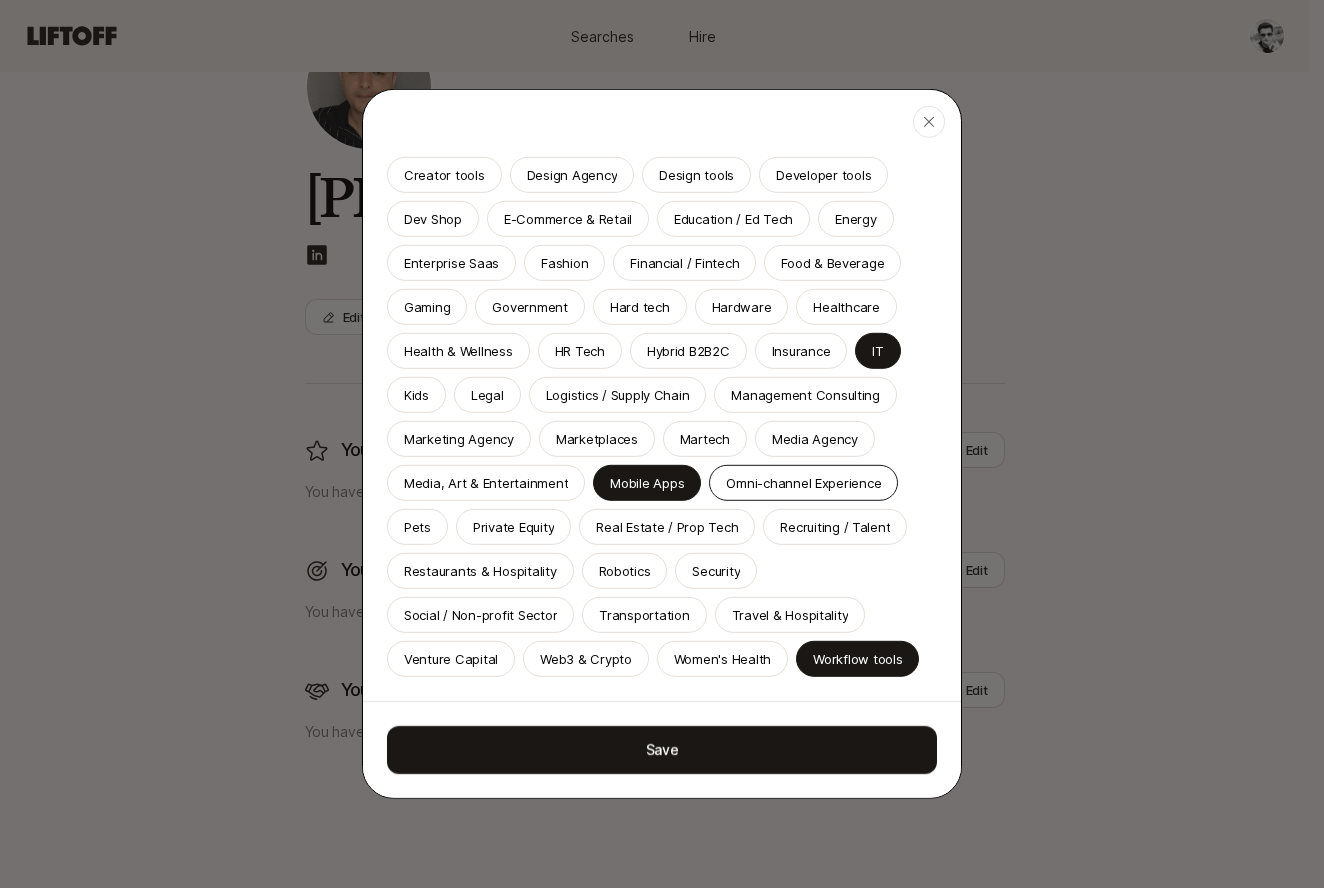click on "Omni-channel Experience" at bounding box center (803, 483) 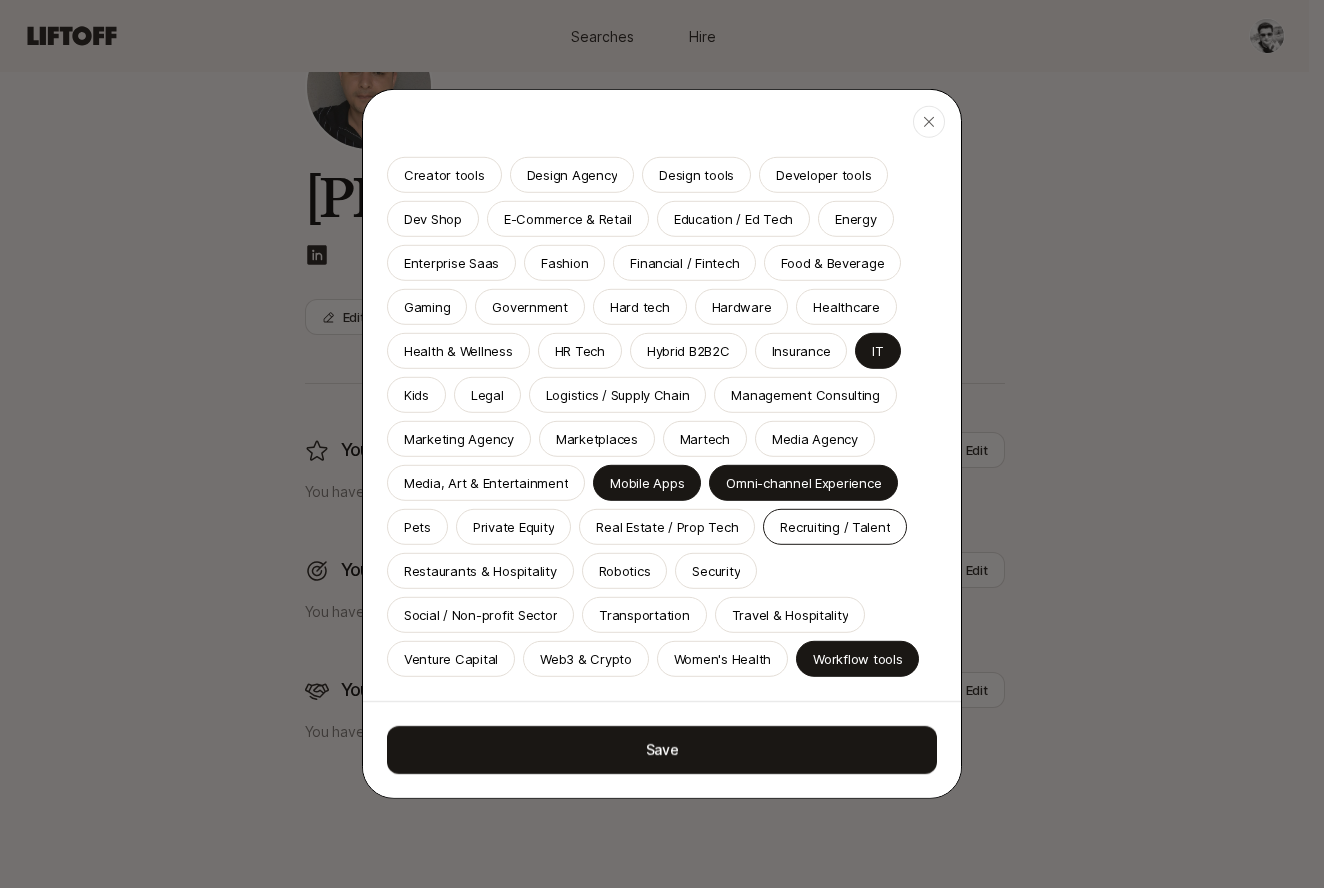 click on "Recruiting / Talent" at bounding box center (835, 527) 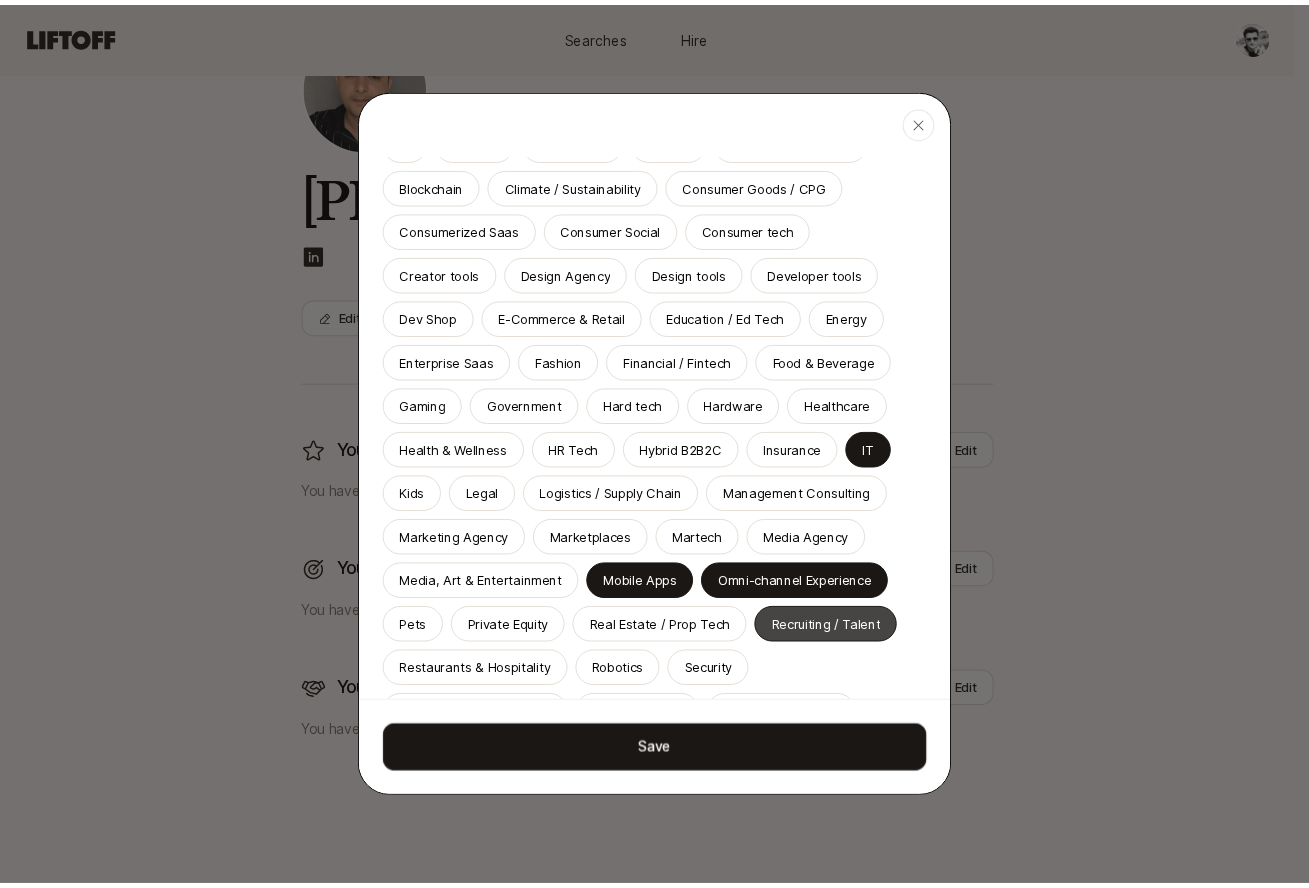 scroll, scrollTop: 292, scrollLeft: 0, axis: vertical 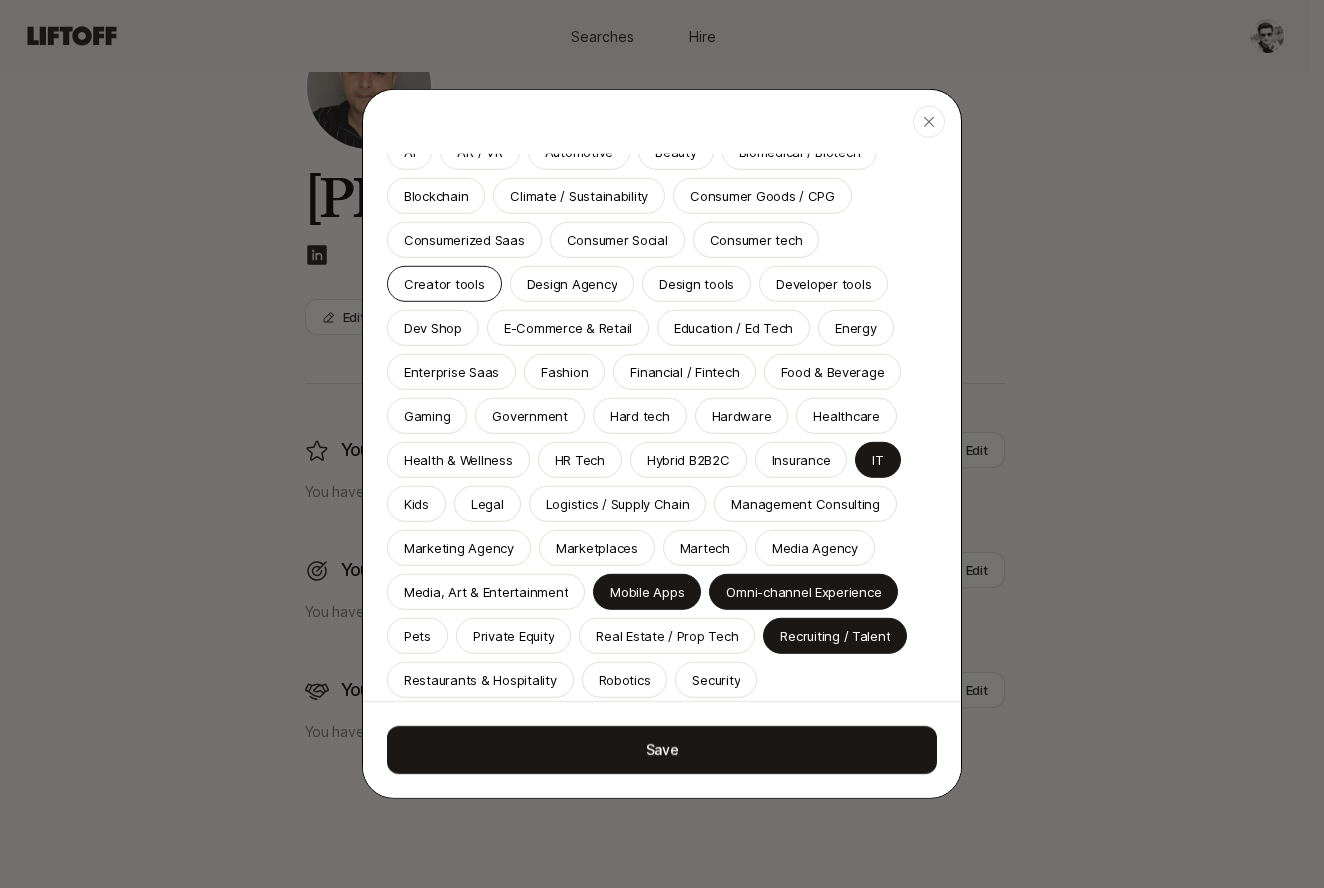 click on "Creator tools" at bounding box center [444, 284] 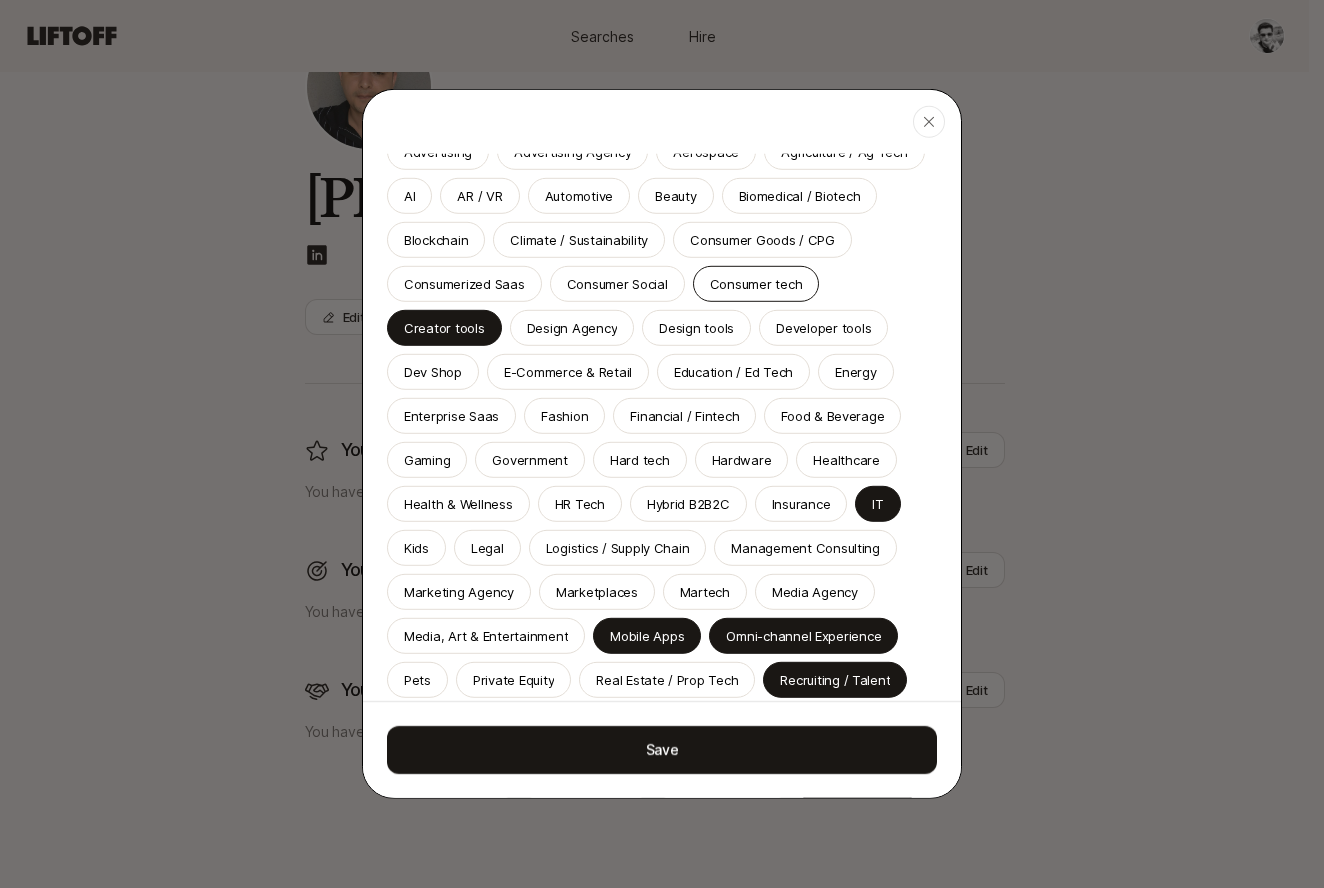 click on "Consumer tech" at bounding box center [756, 284] 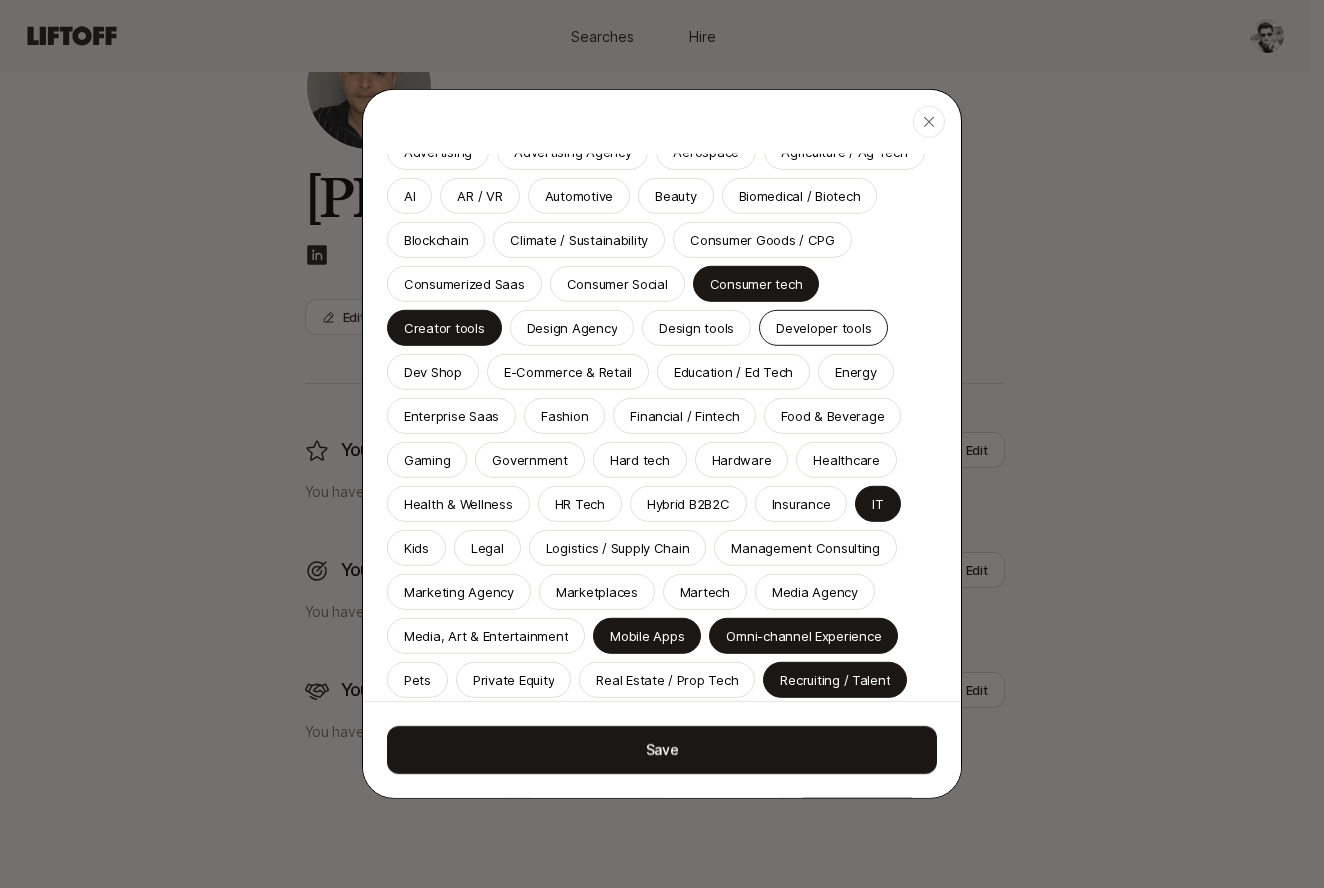 click on "Developer tools" at bounding box center [823, 328] 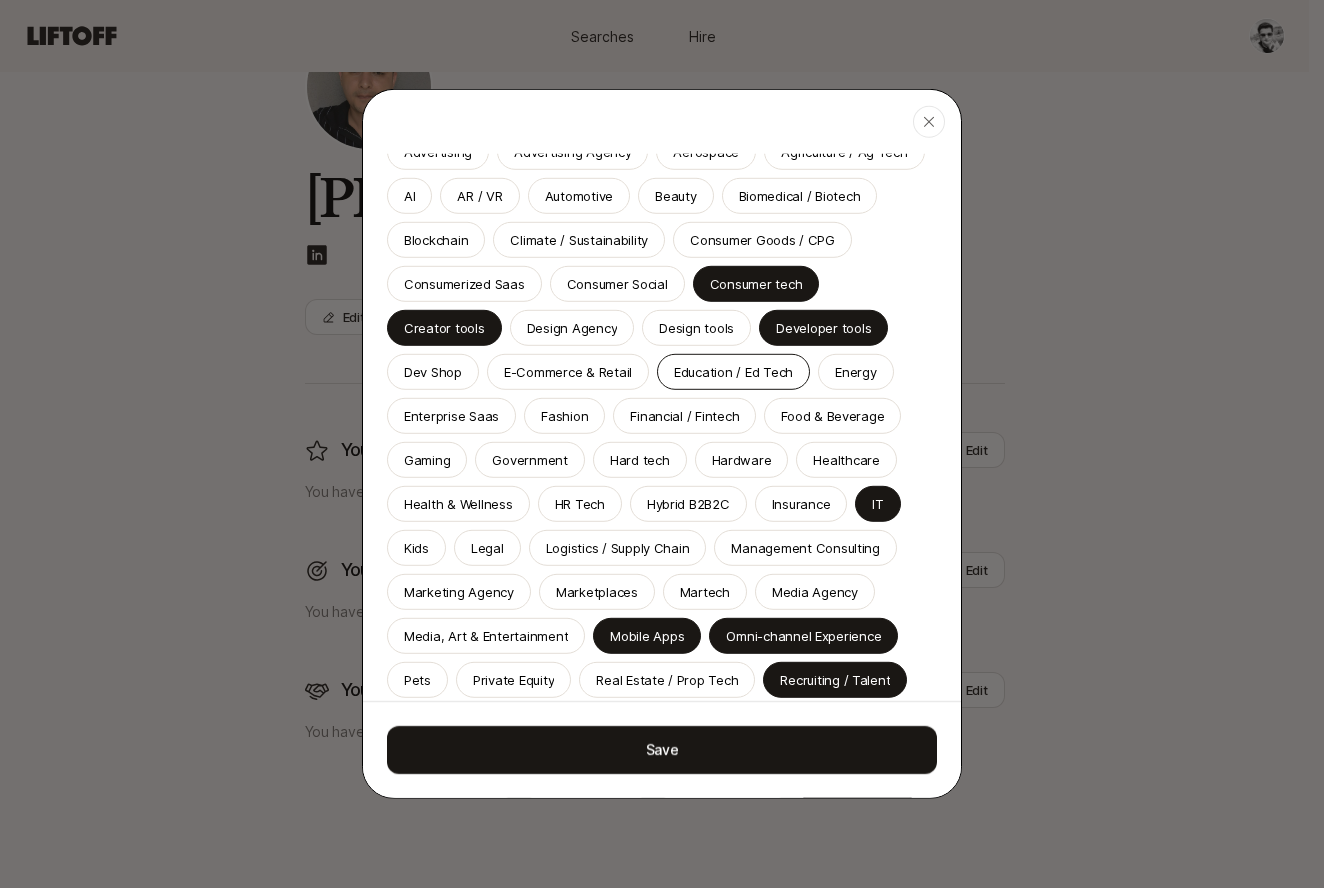 click on "Education / Ed Tech" at bounding box center (733, 372) 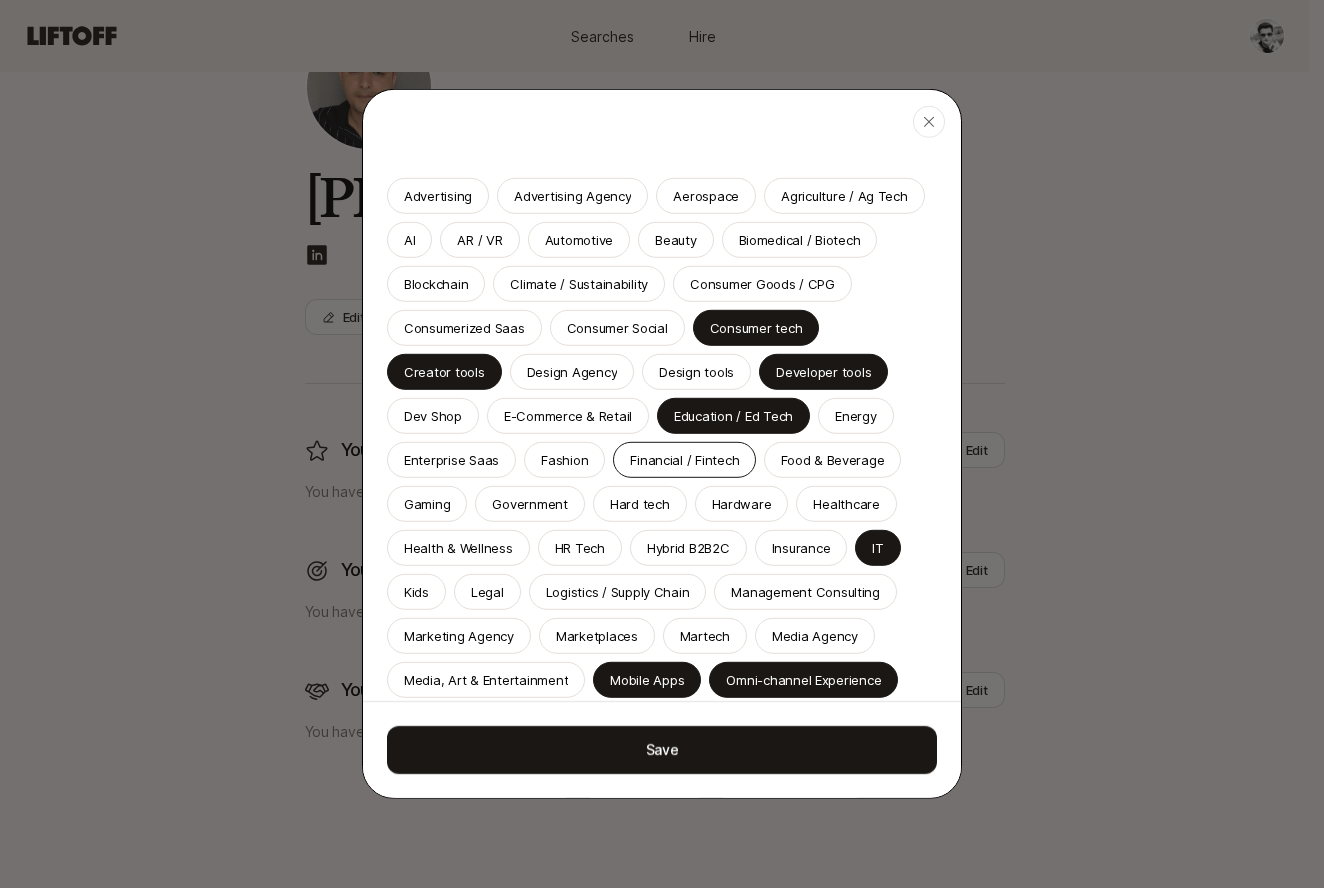 click on "Financial / Fintech" at bounding box center (684, 460) 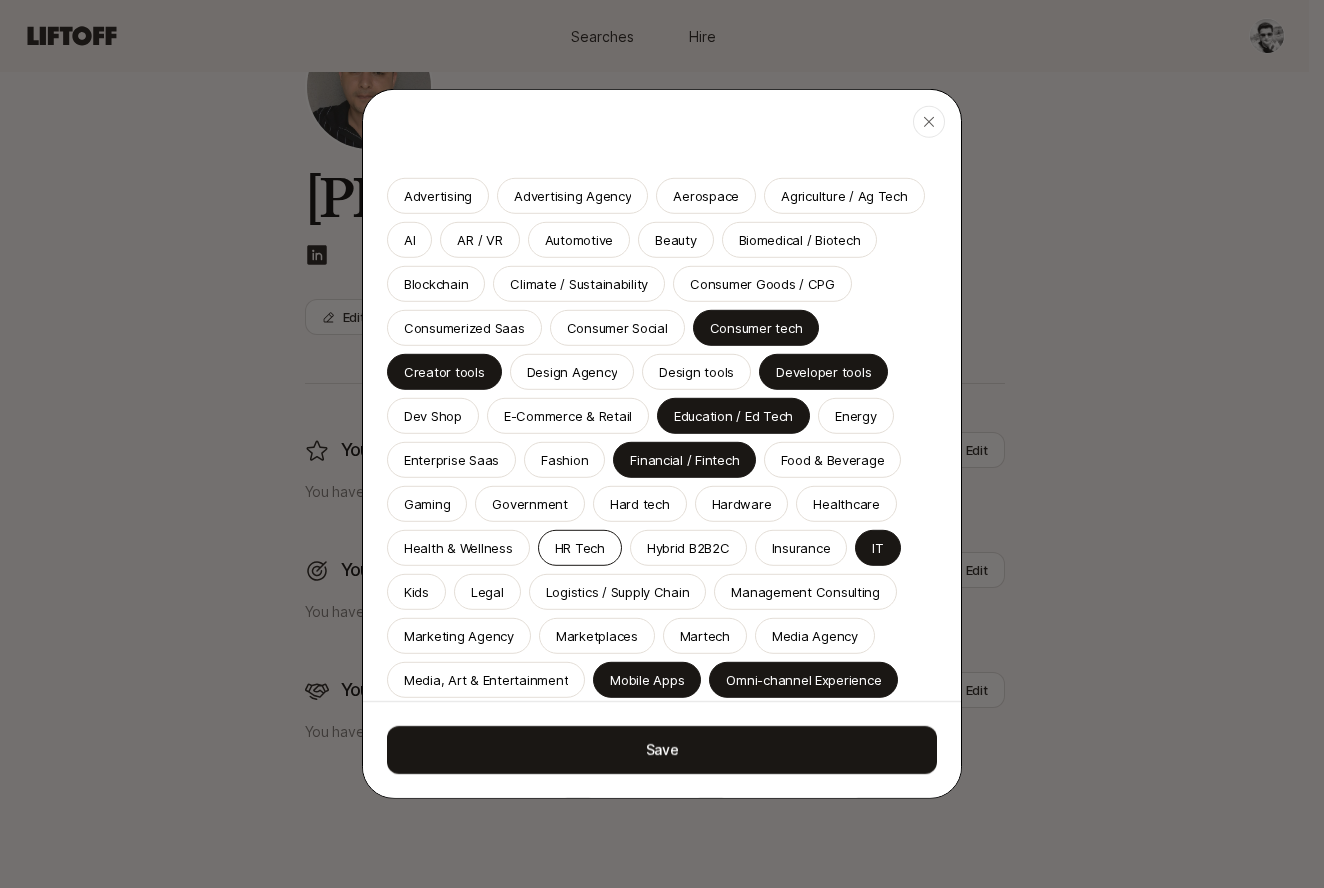 click on "HR Tech" at bounding box center (580, 548) 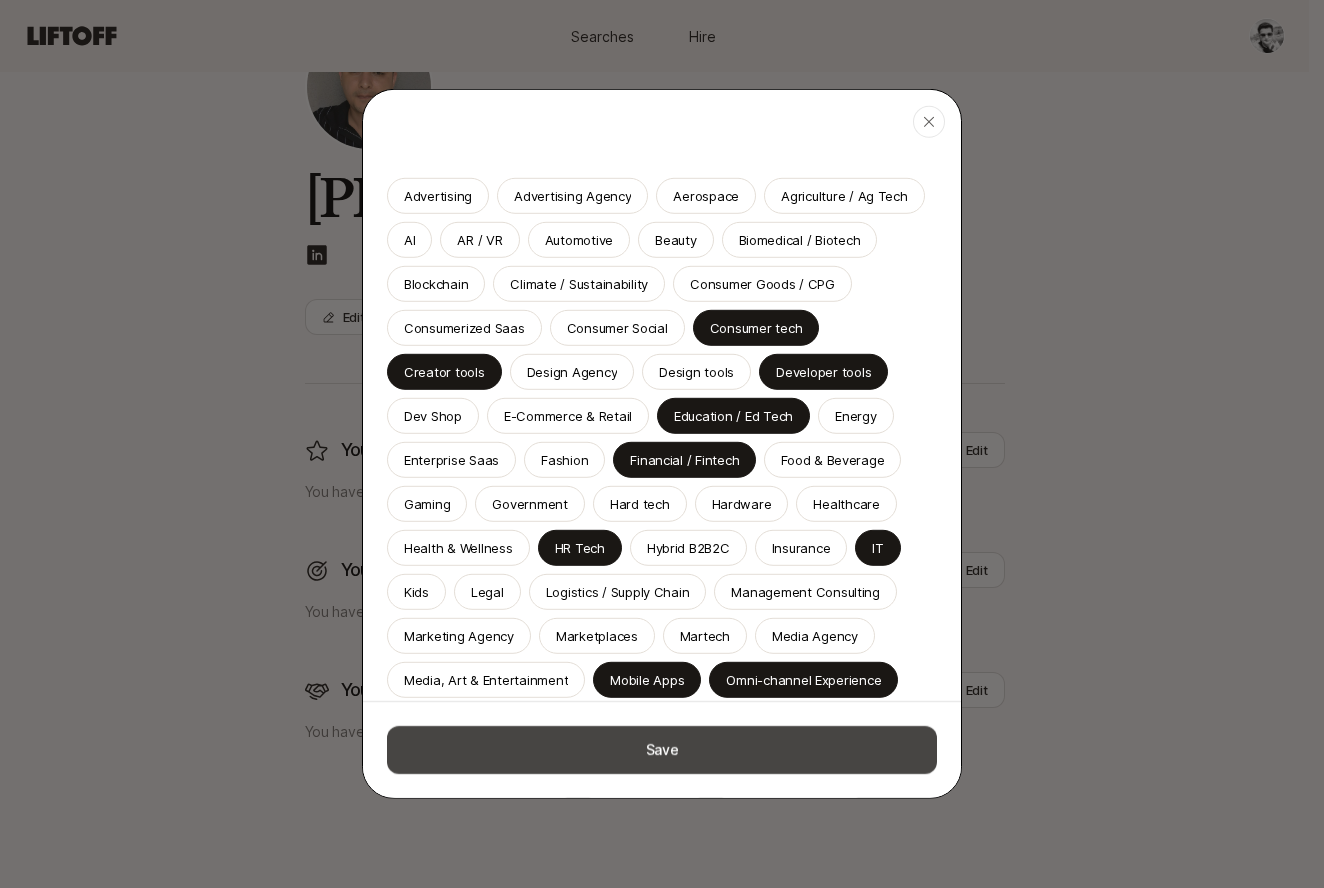 click on "Save" at bounding box center [662, 750] 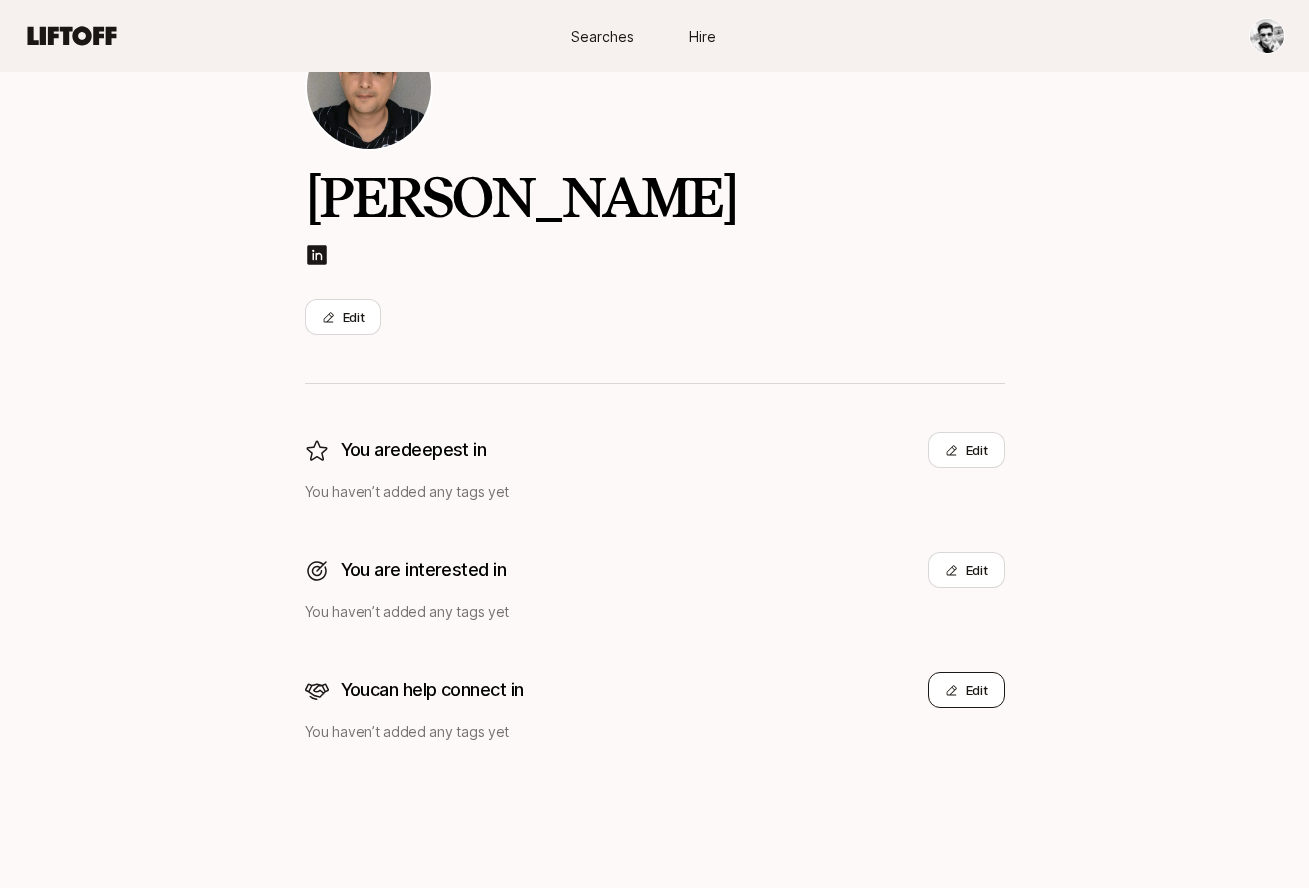click on "Edit" at bounding box center [966, 690] 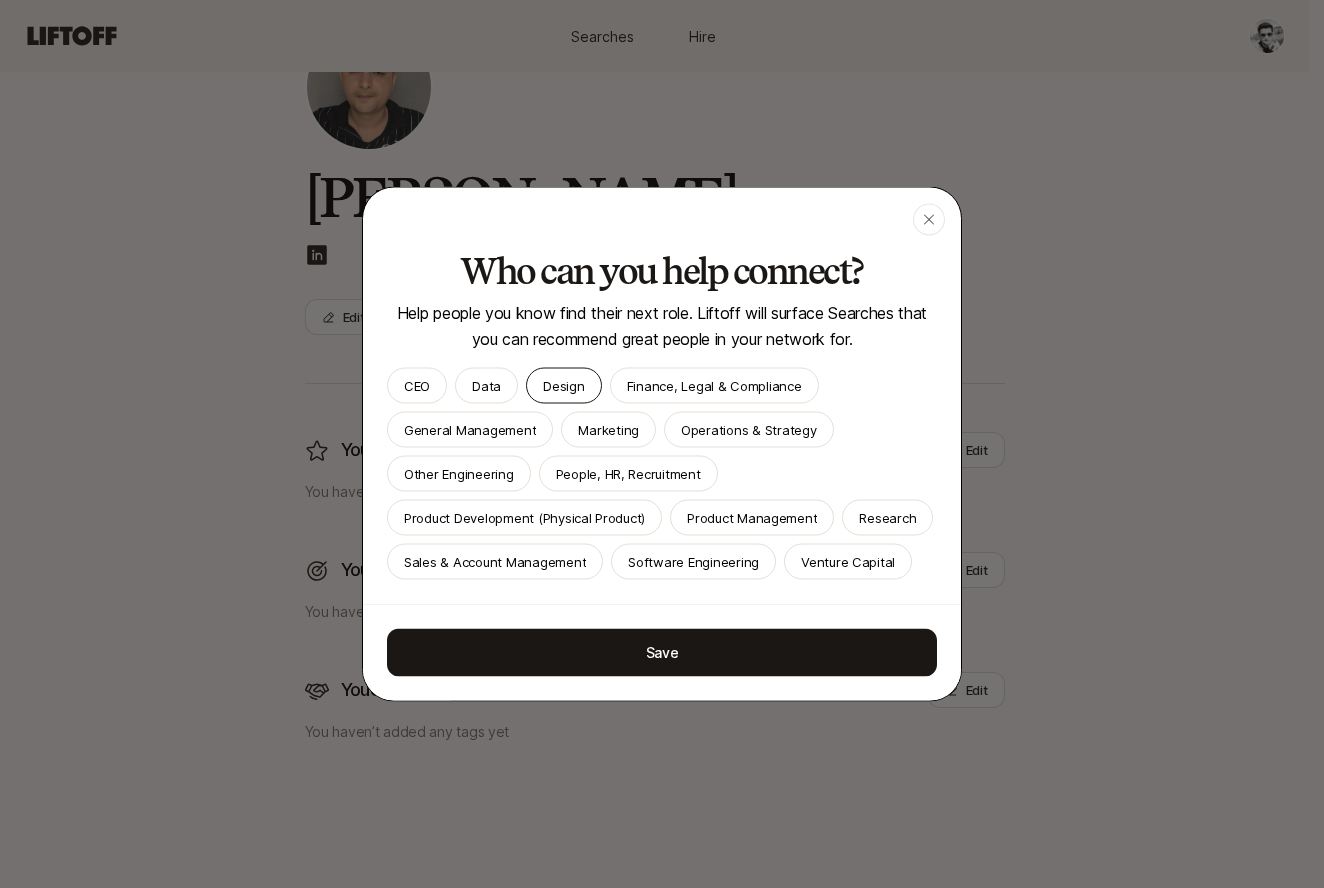 click on "Design" at bounding box center [563, 386] 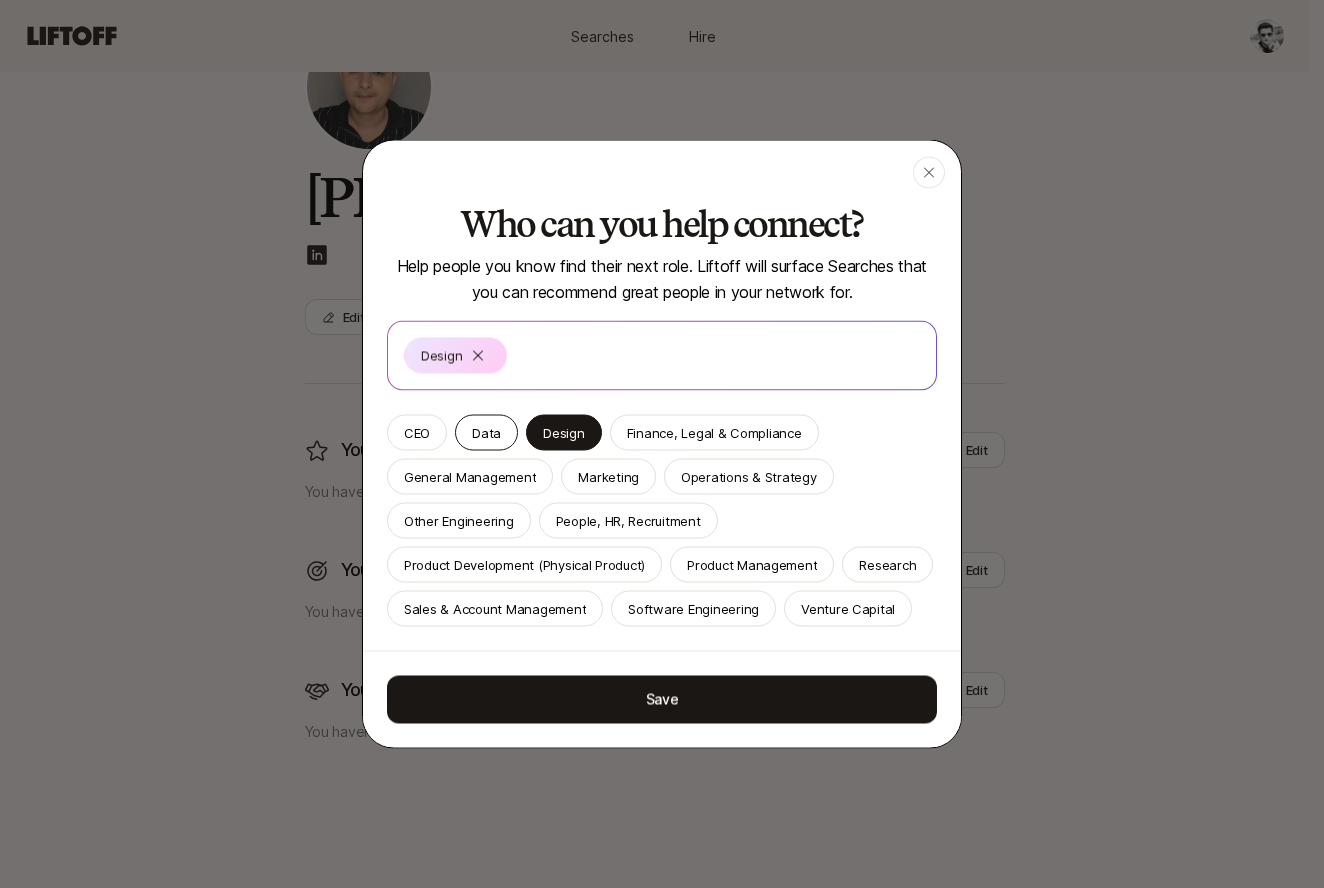click on "Data" at bounding box center [486, 433] 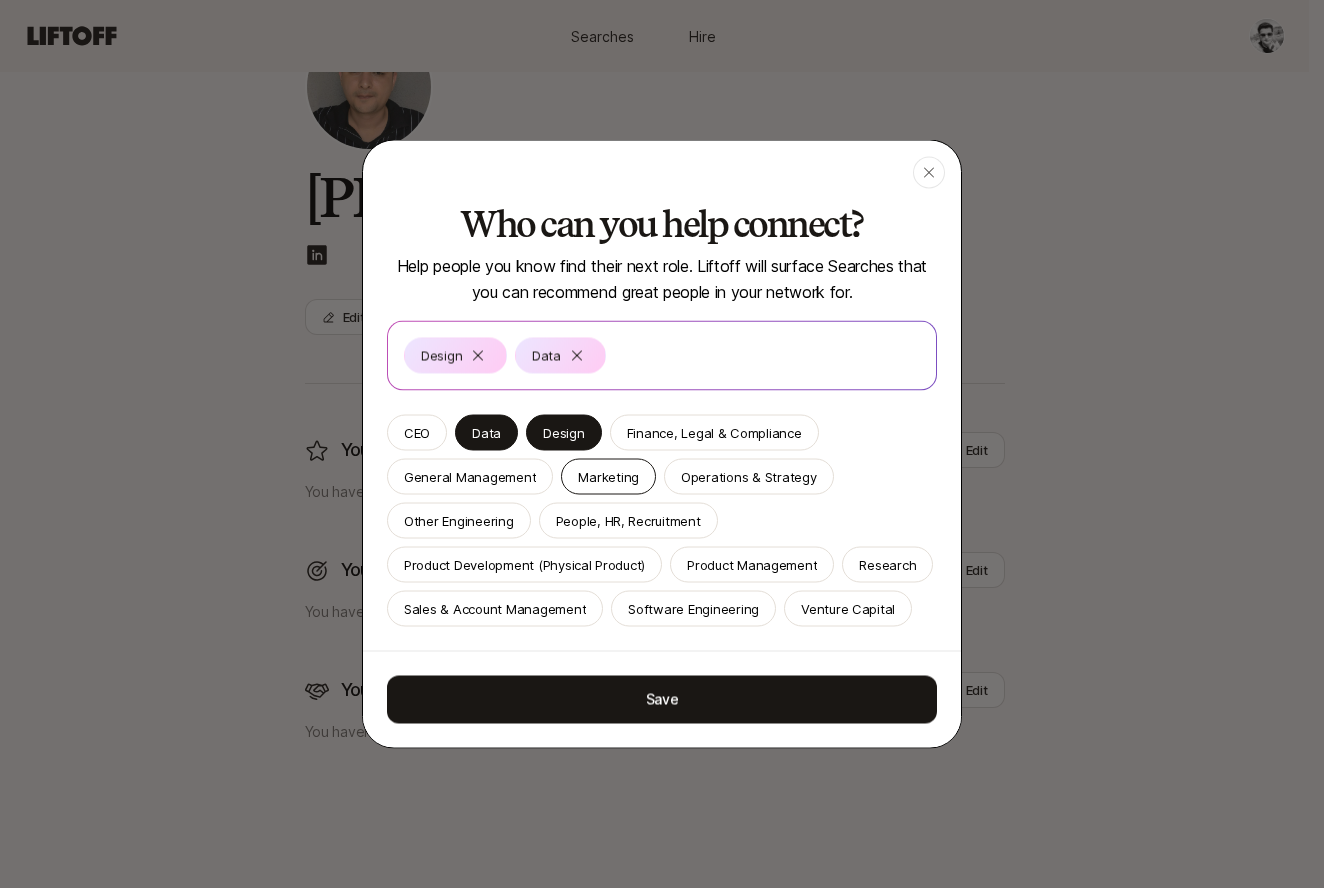 click on "Marketing" at bounding box center [608, 477] 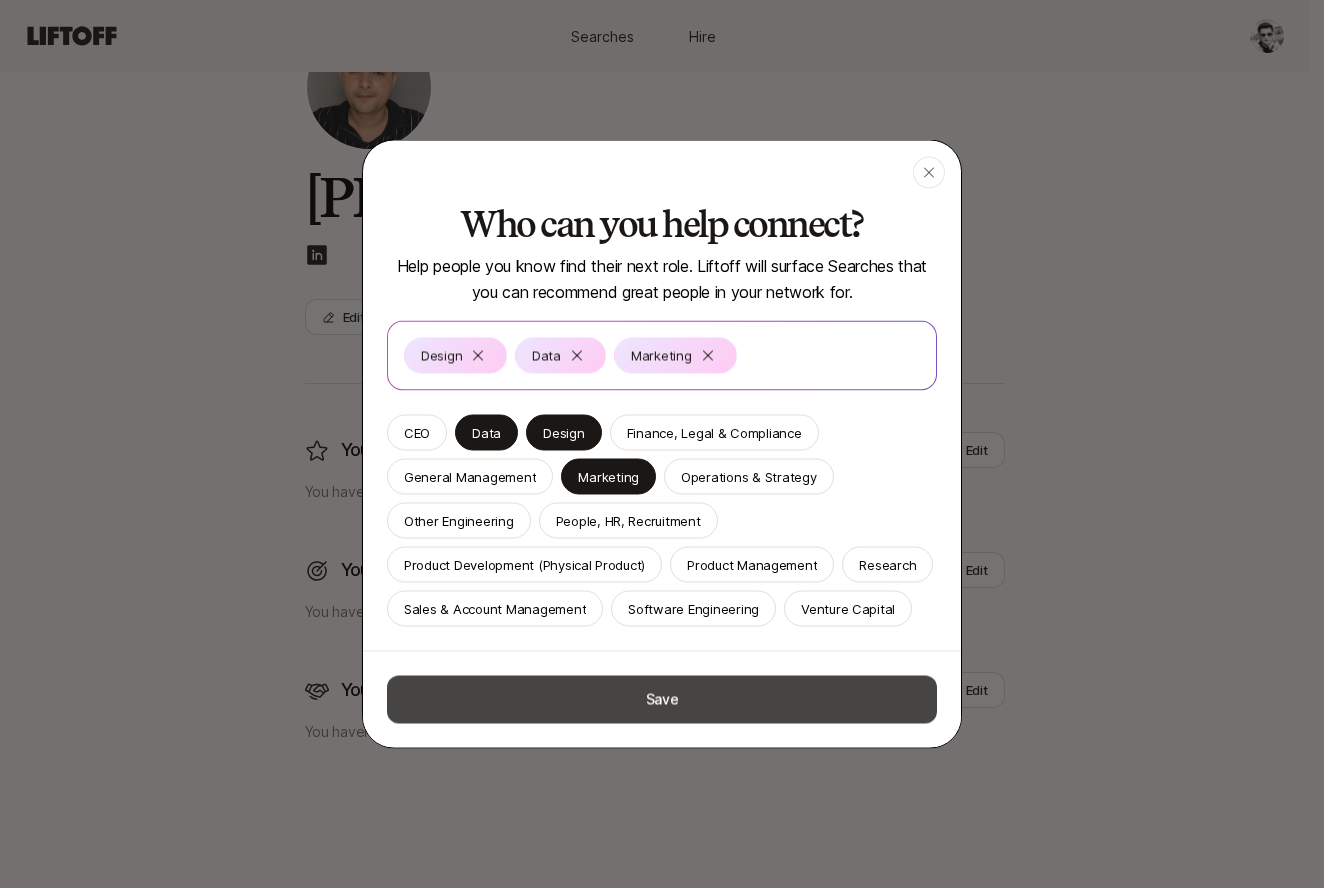 click on "Save" at bounding box center [662, 700] 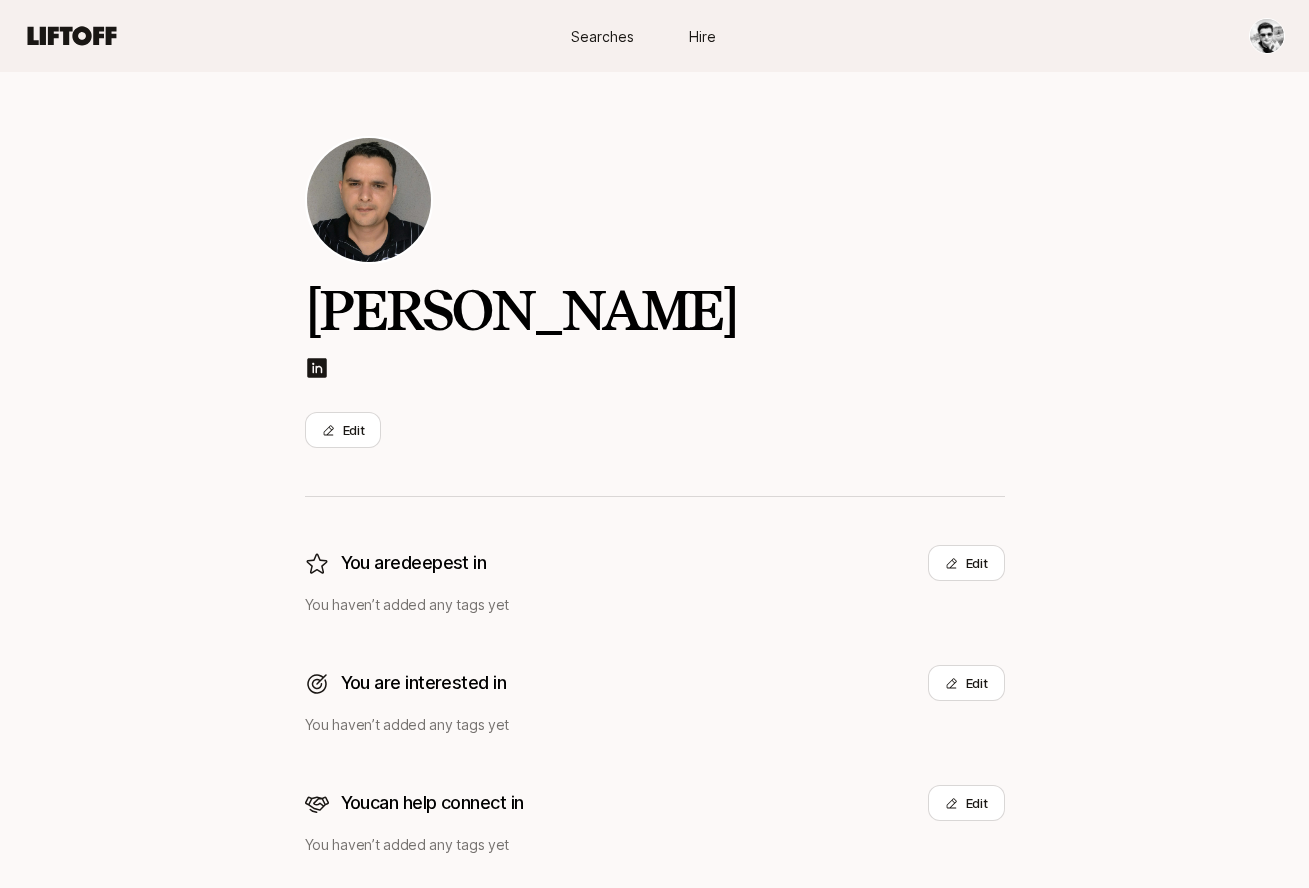 scroll, scrollTop: 0, scrollLeft: 0, axis: both 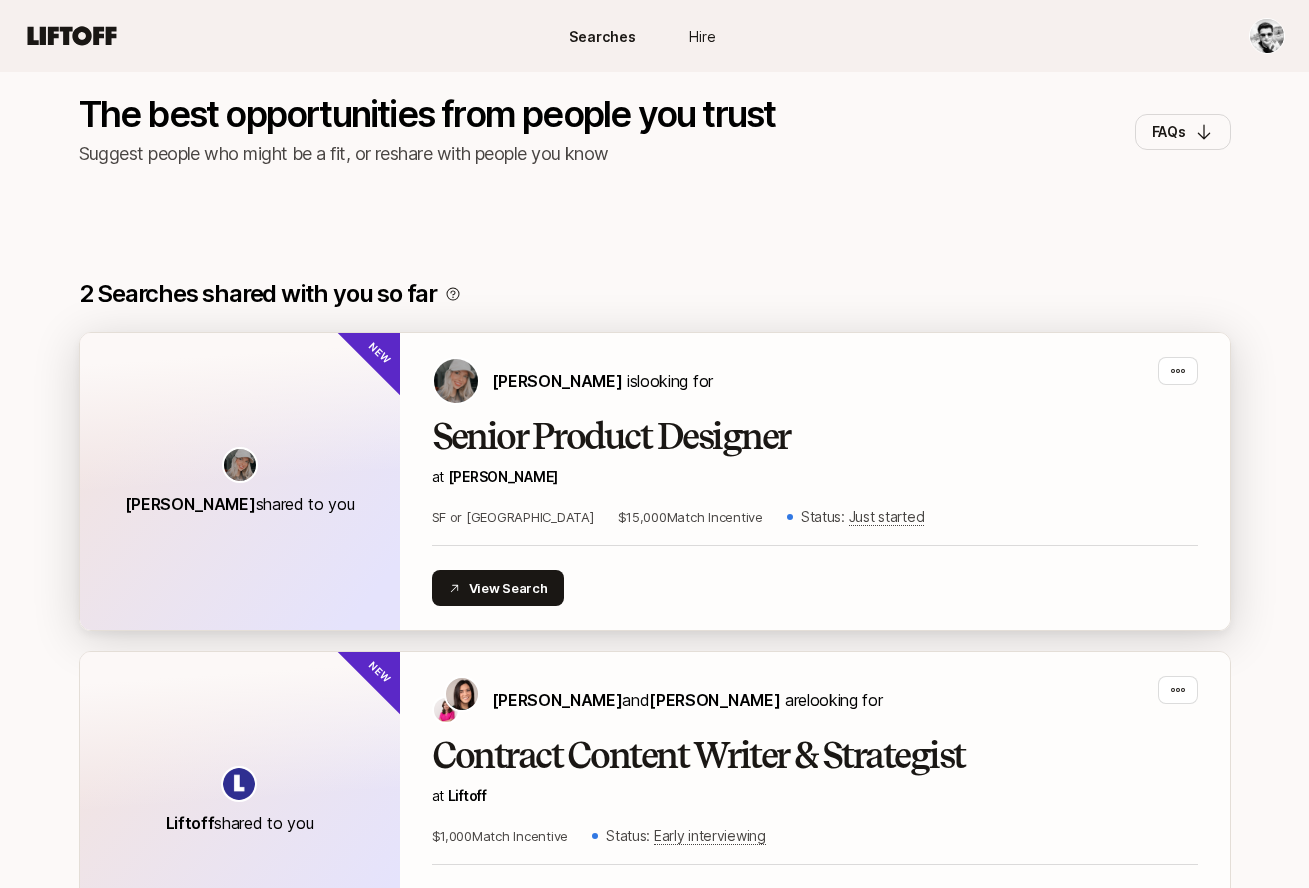 click on "Senior Product Designer" at bounding box center (815, 437) 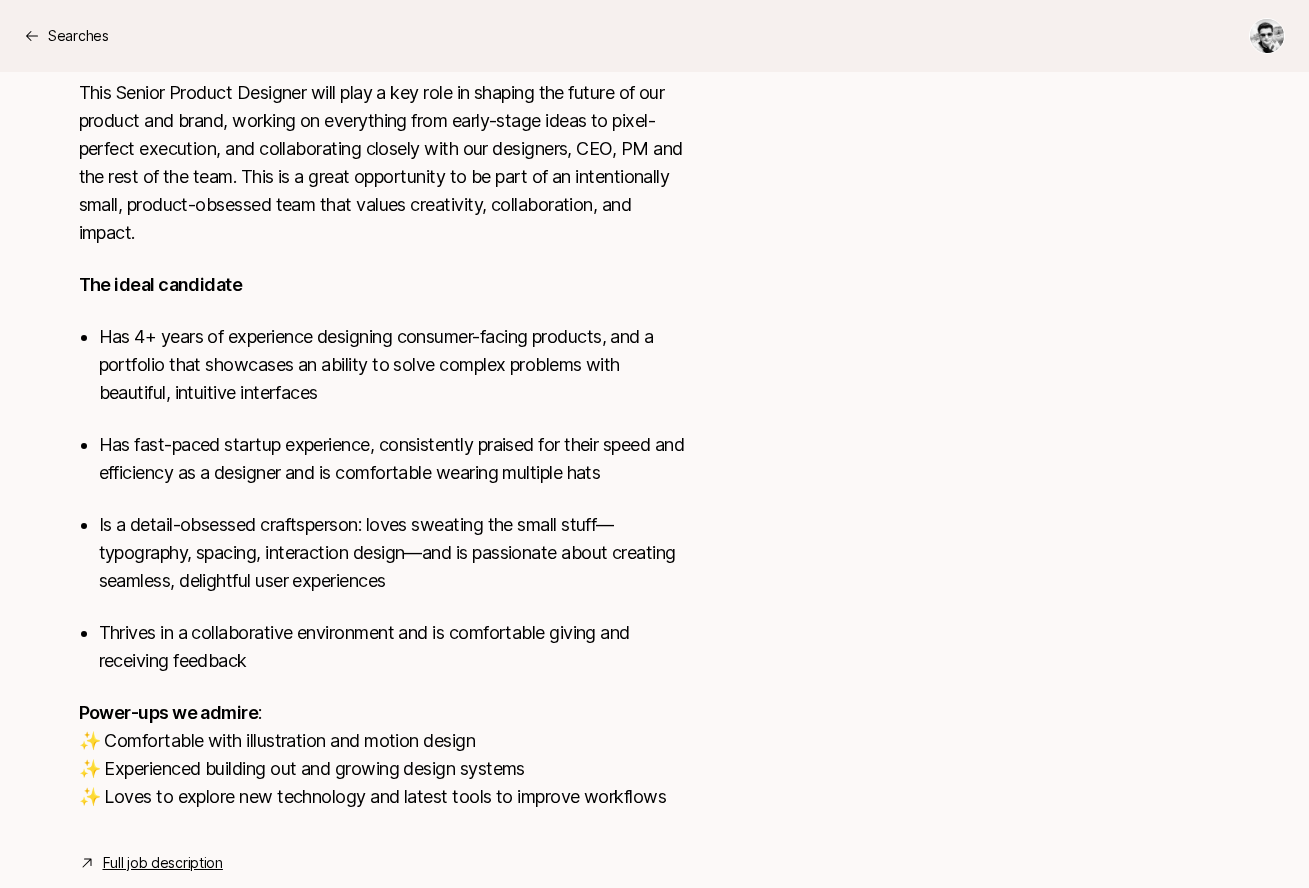 scroll, scrollTop: 991, scrollLeft: 0, axis: vertical 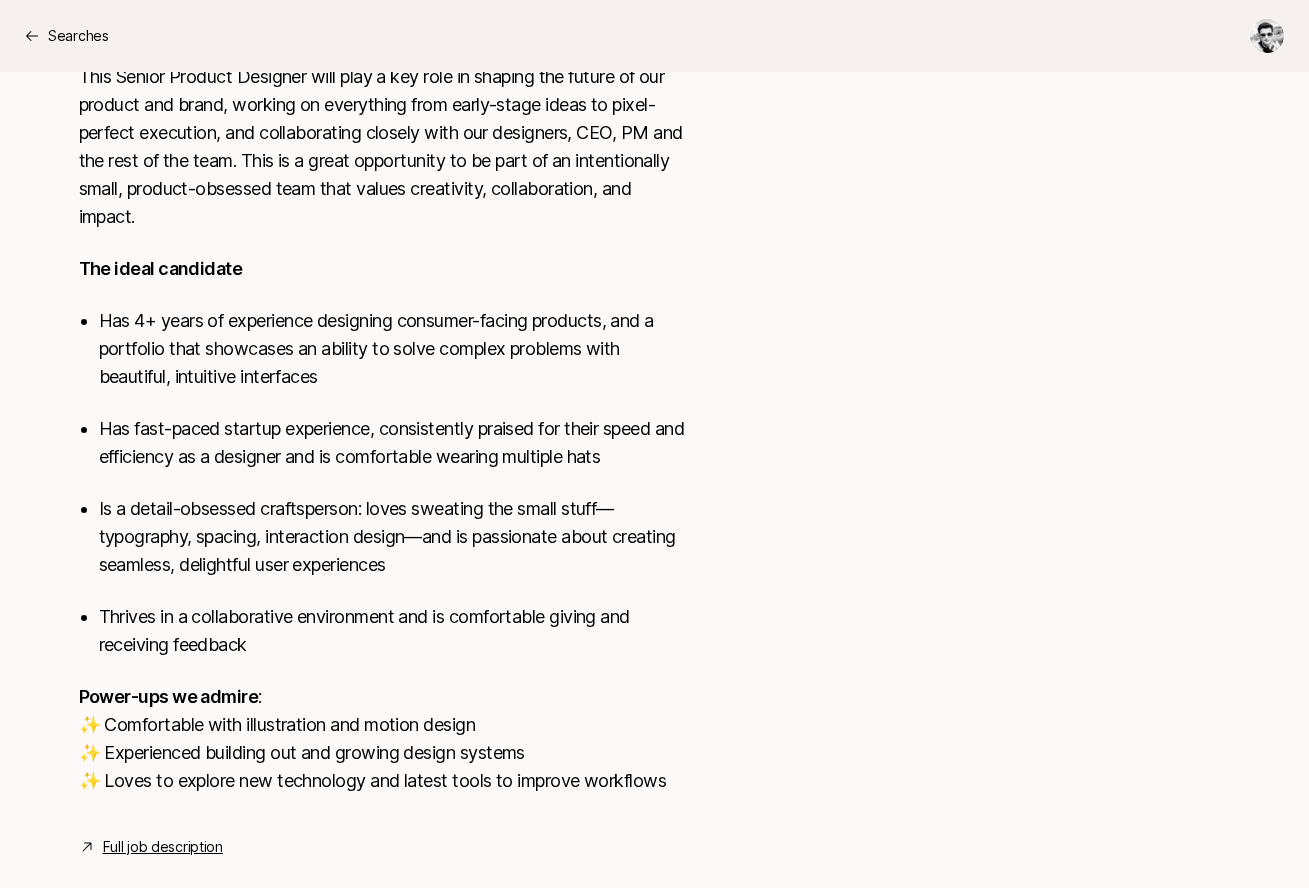 click on "Full job description" at bounding box center [163, 847] 